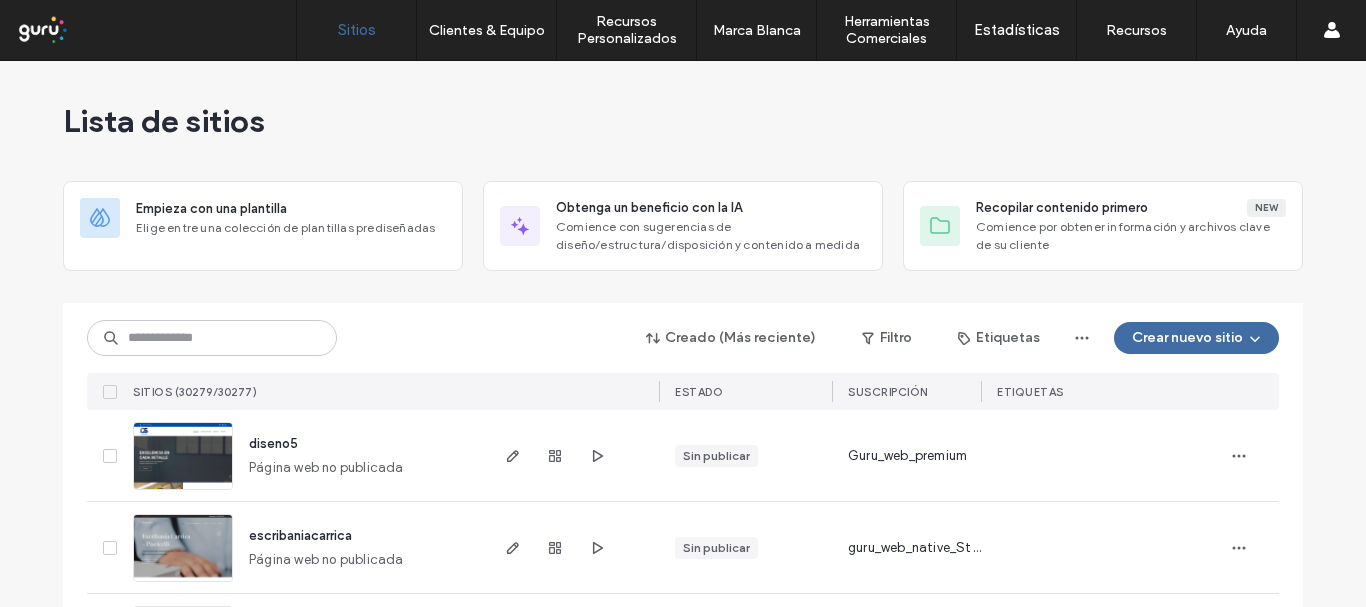 scroll, scrollTop: 0, scrollLeft: 0, axis: both 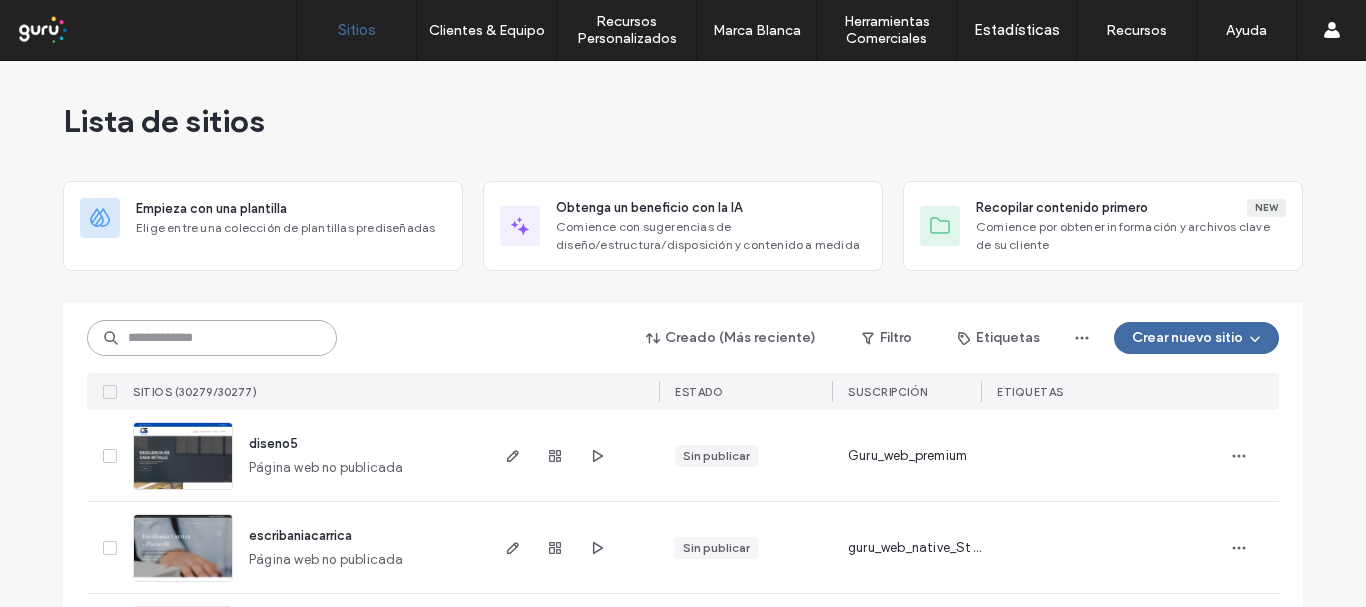 click at bounding box center (212, 338) 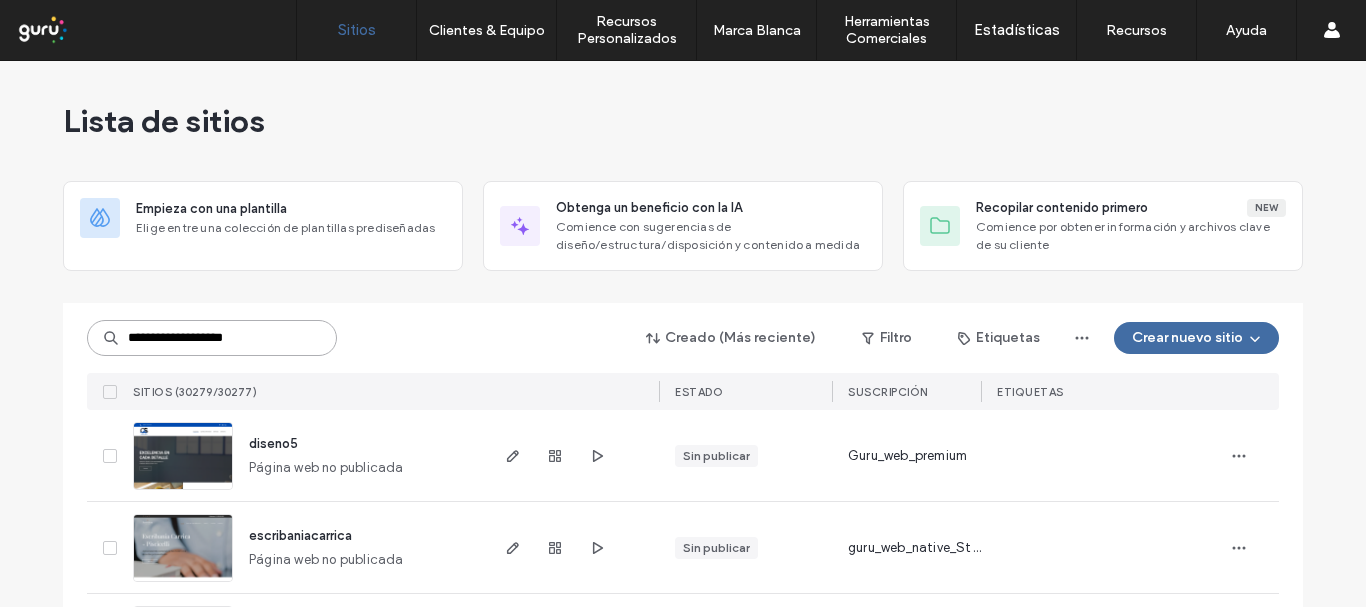 type on "**********" 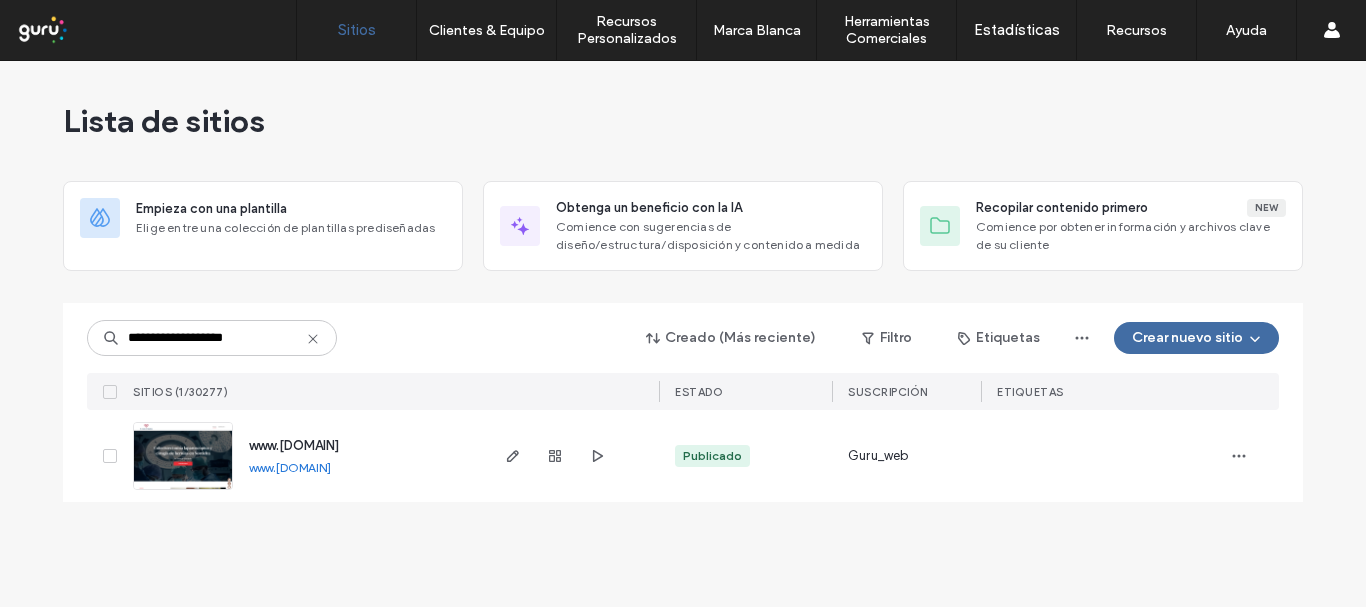 click at bounding box center (183, 491) 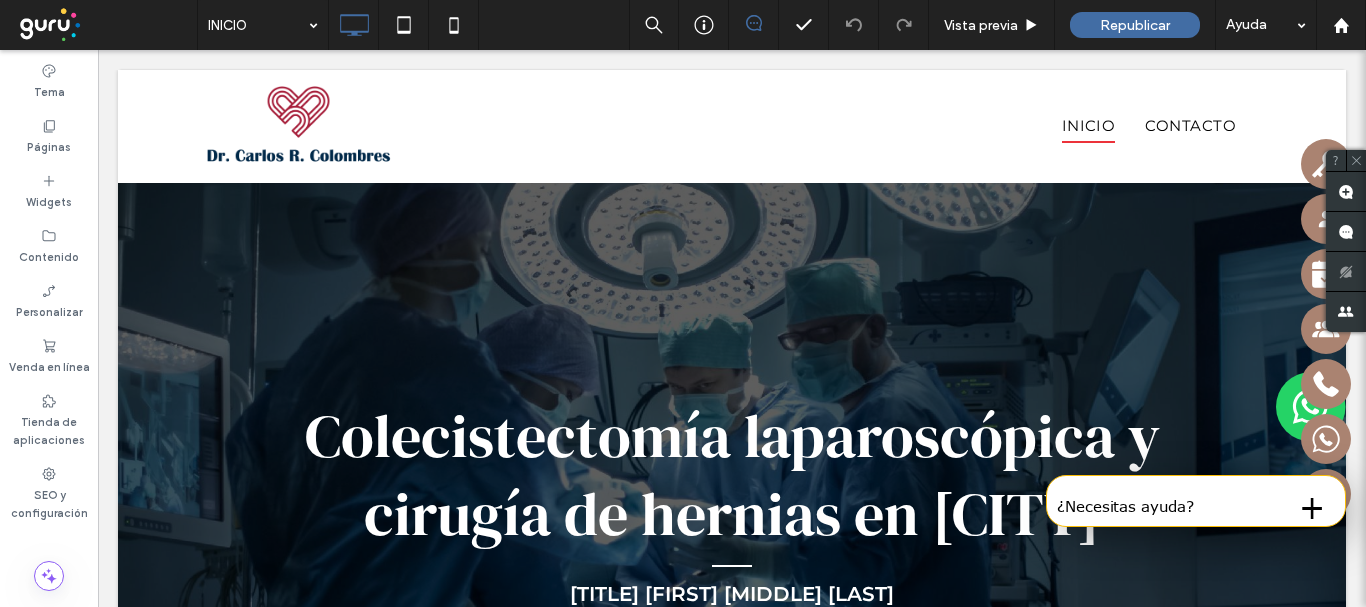 scroll, scrollTop: 0, scrollLeft: 0, axis: both 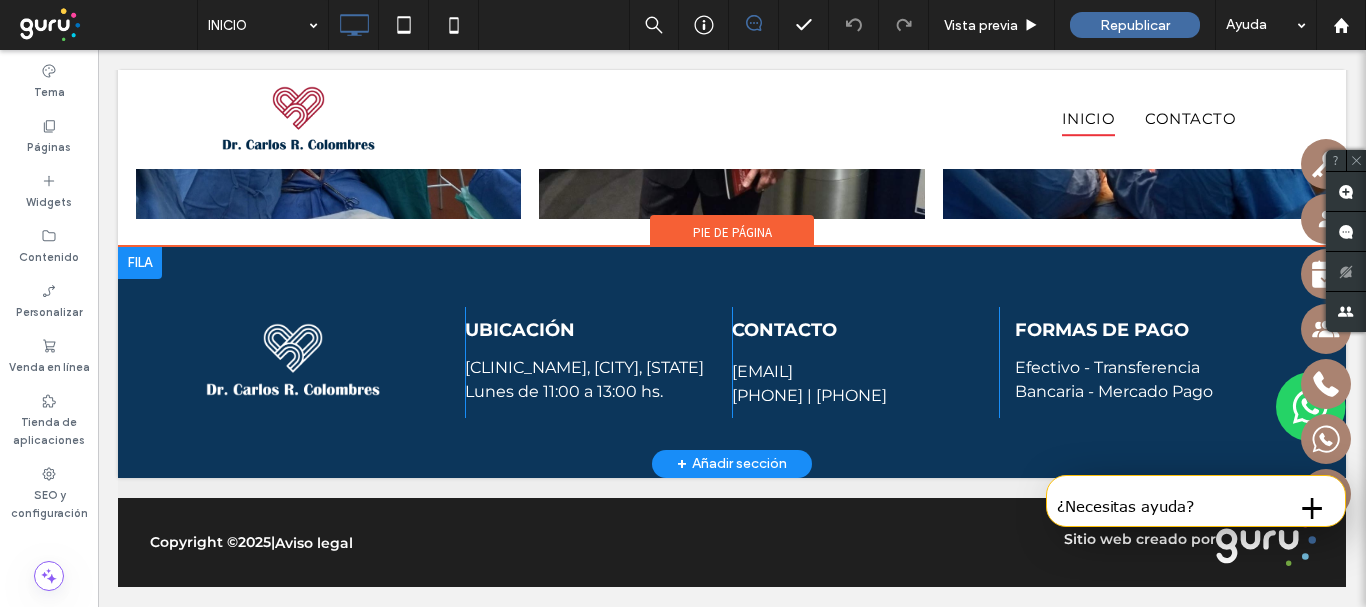 click on "+ Añadir sección" at bounding box center [732, 464] 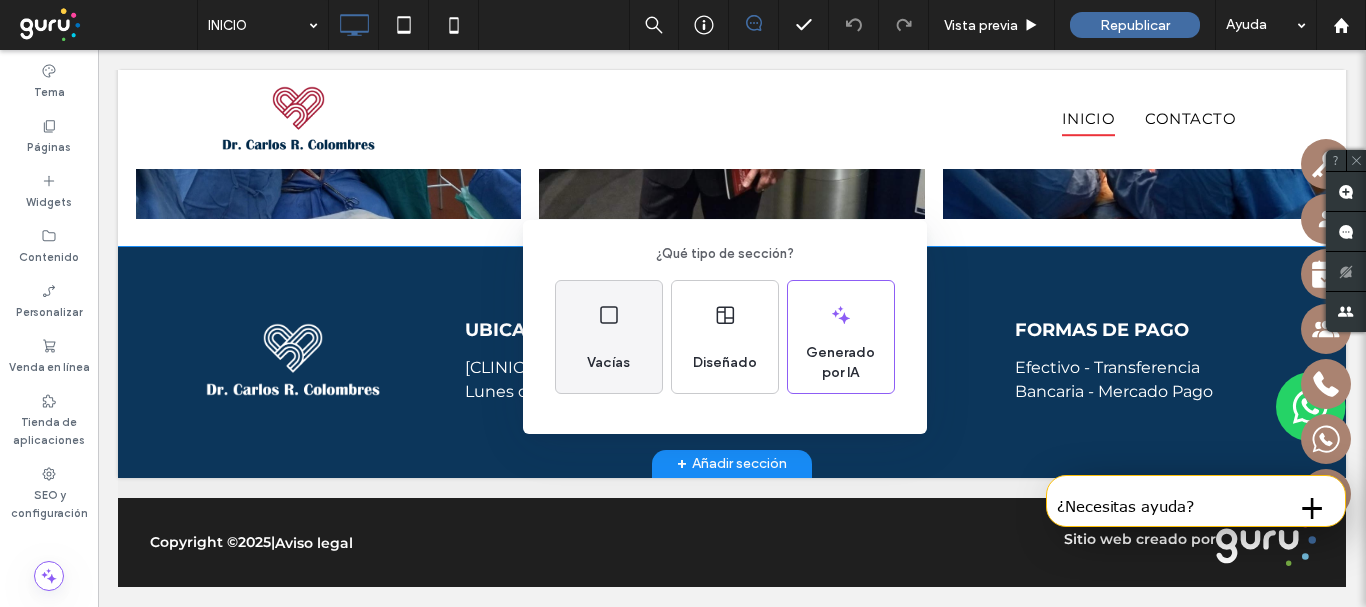 click 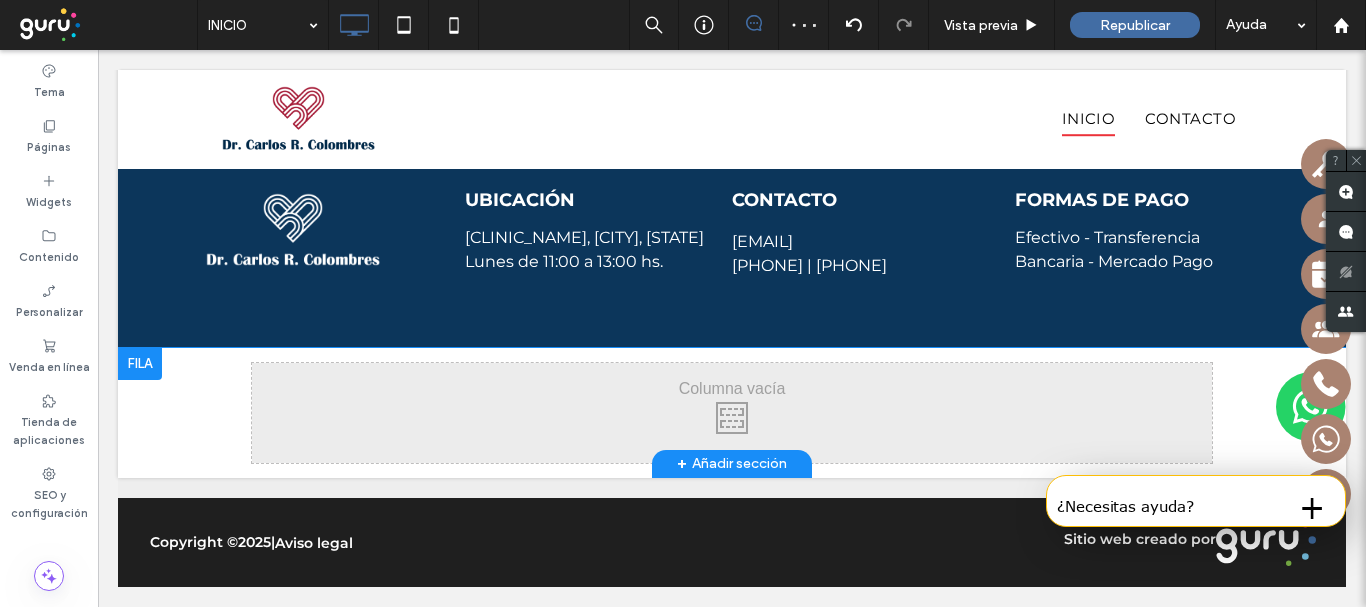 scroll, scrollTop: 4109, scrollLeft: 0, axis: vertical 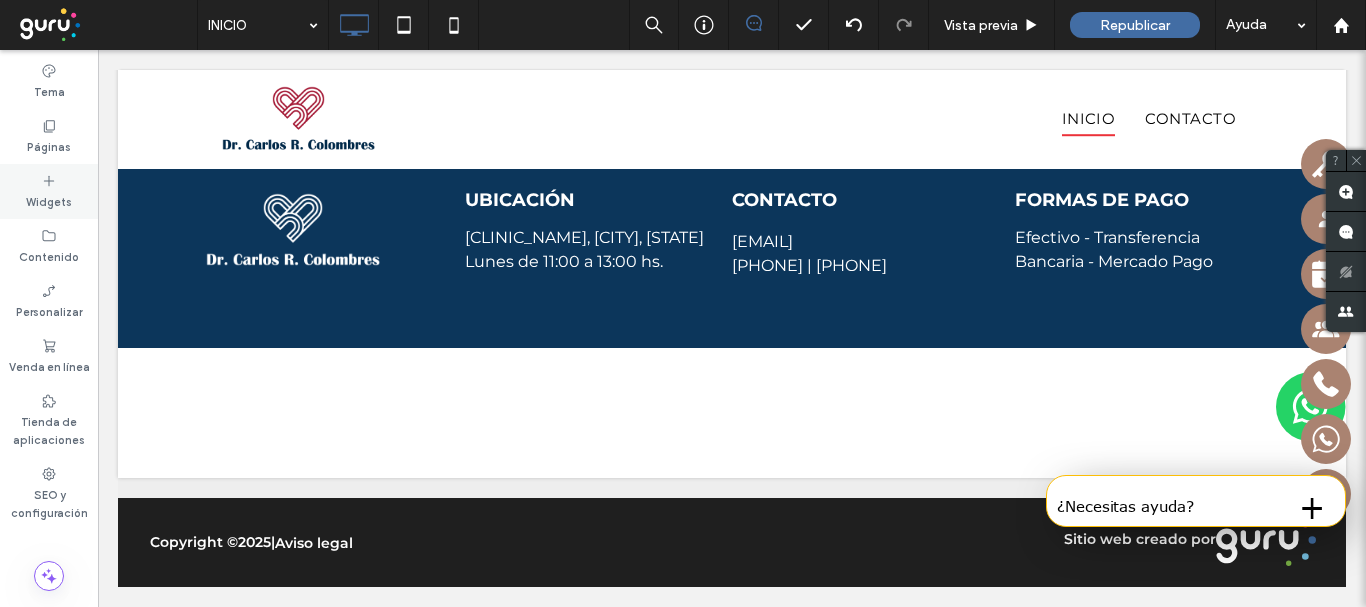 click 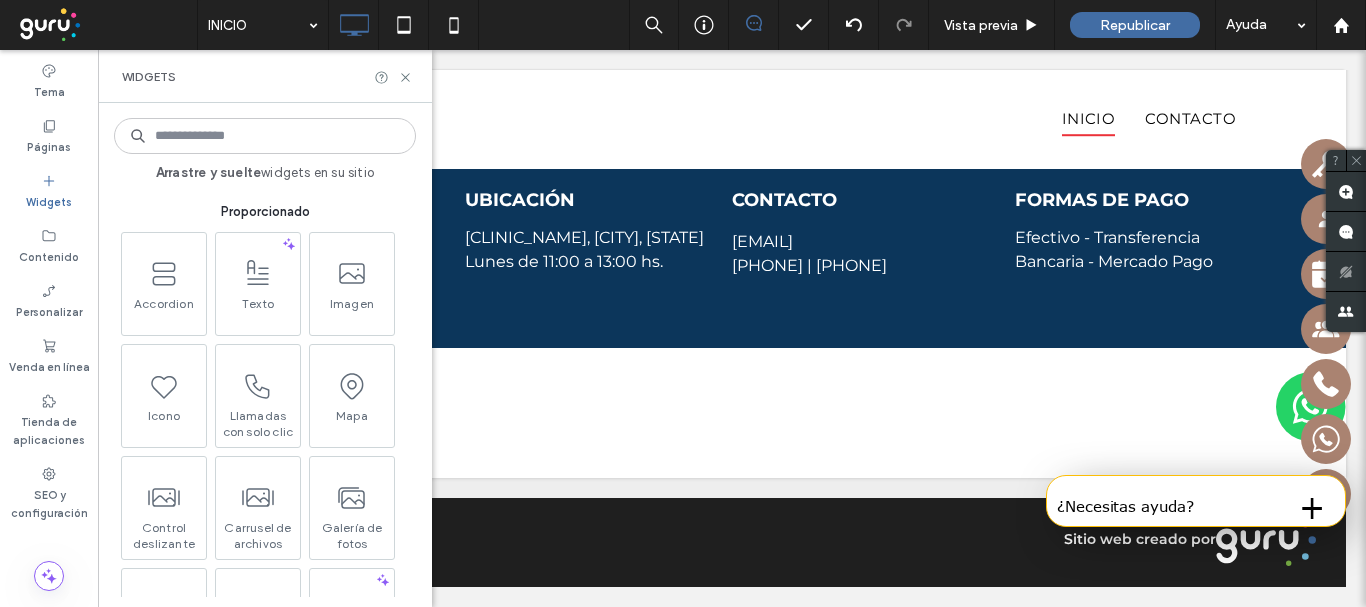 click at bounding box center (265, 136) 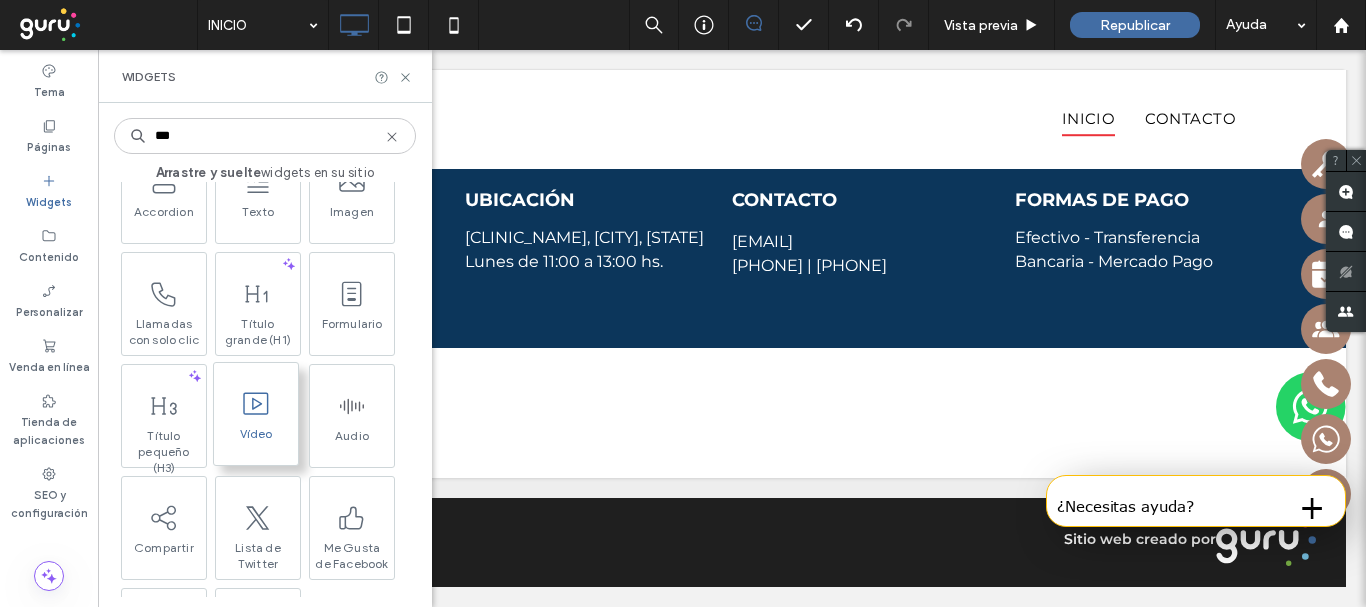 scroll, scrollTop: 120, scrollLeft: 0, axis: vertical 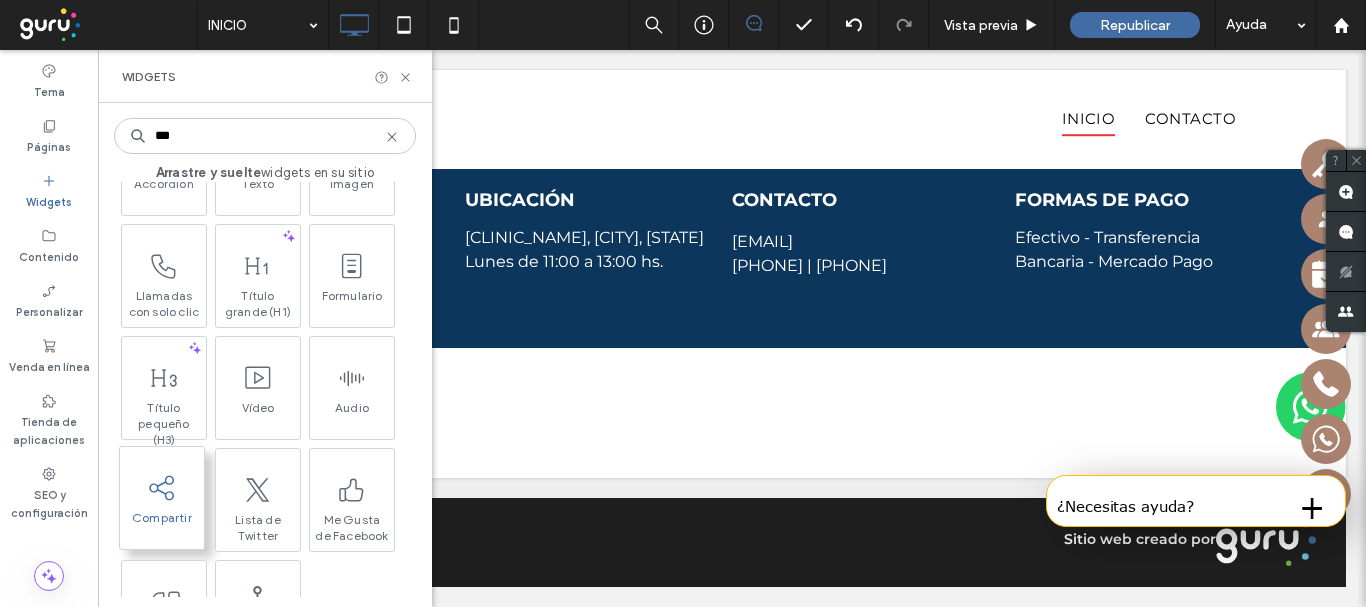 type on "***" 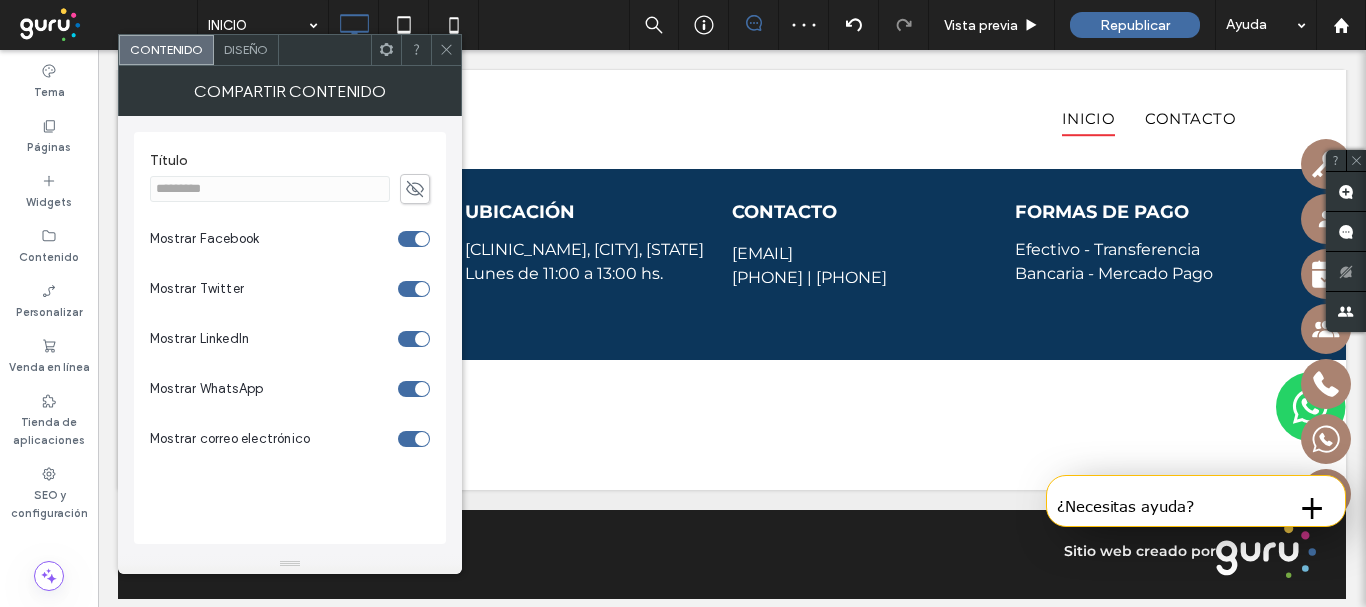 click 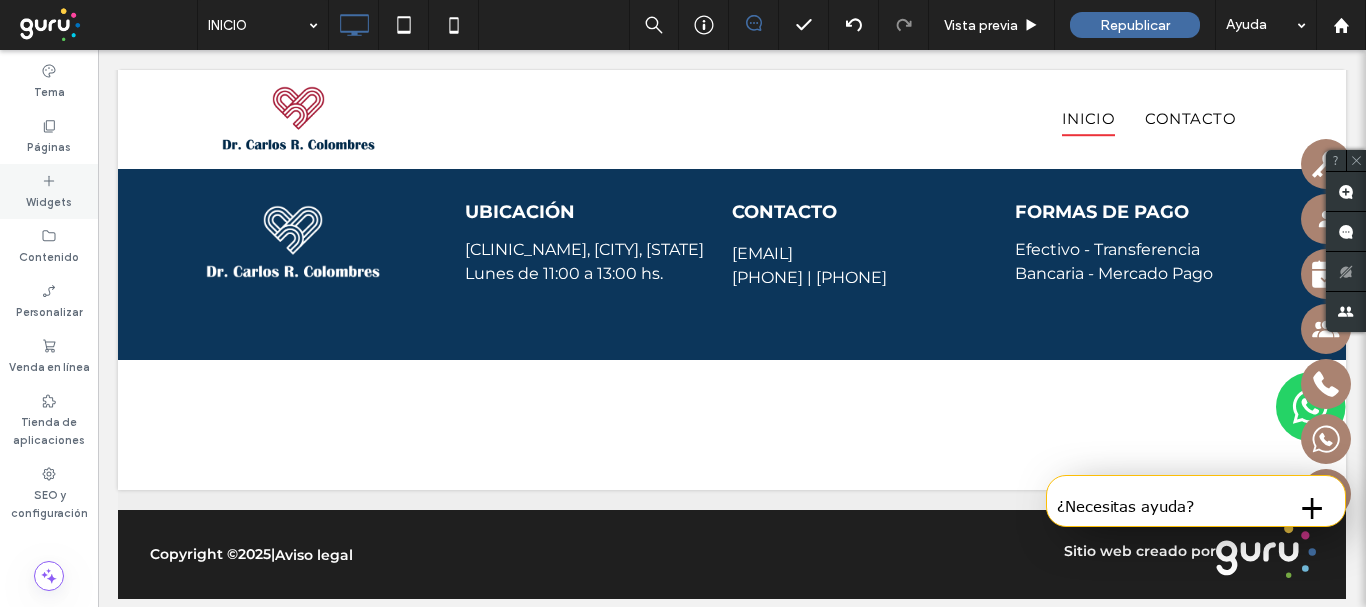 click on "Widgets" at bounding box center [49, 191] 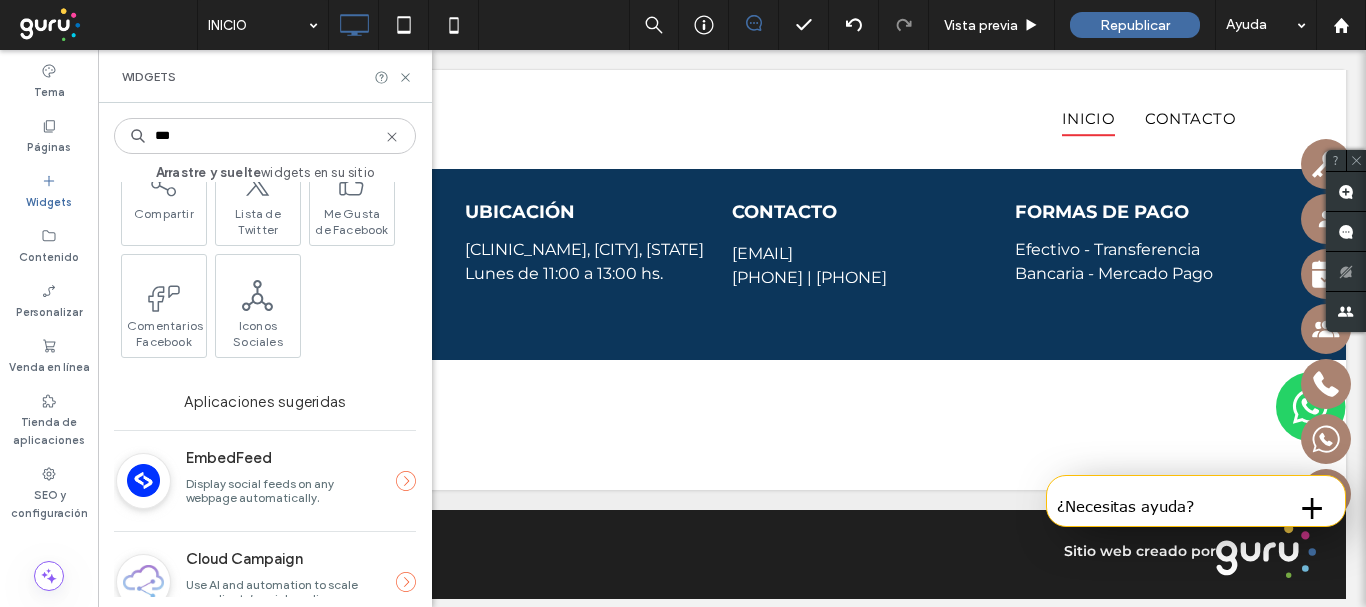 scroll, scrollTop: 380, scrollLeft: 0, axis: vertical 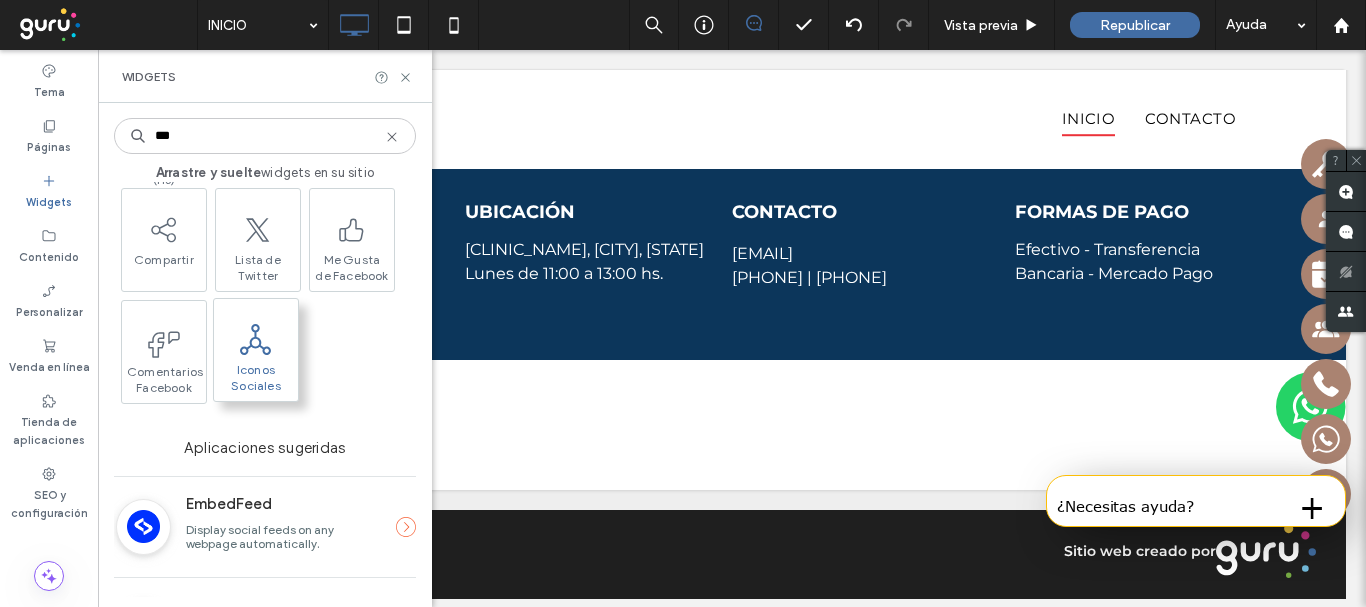 type on "***" 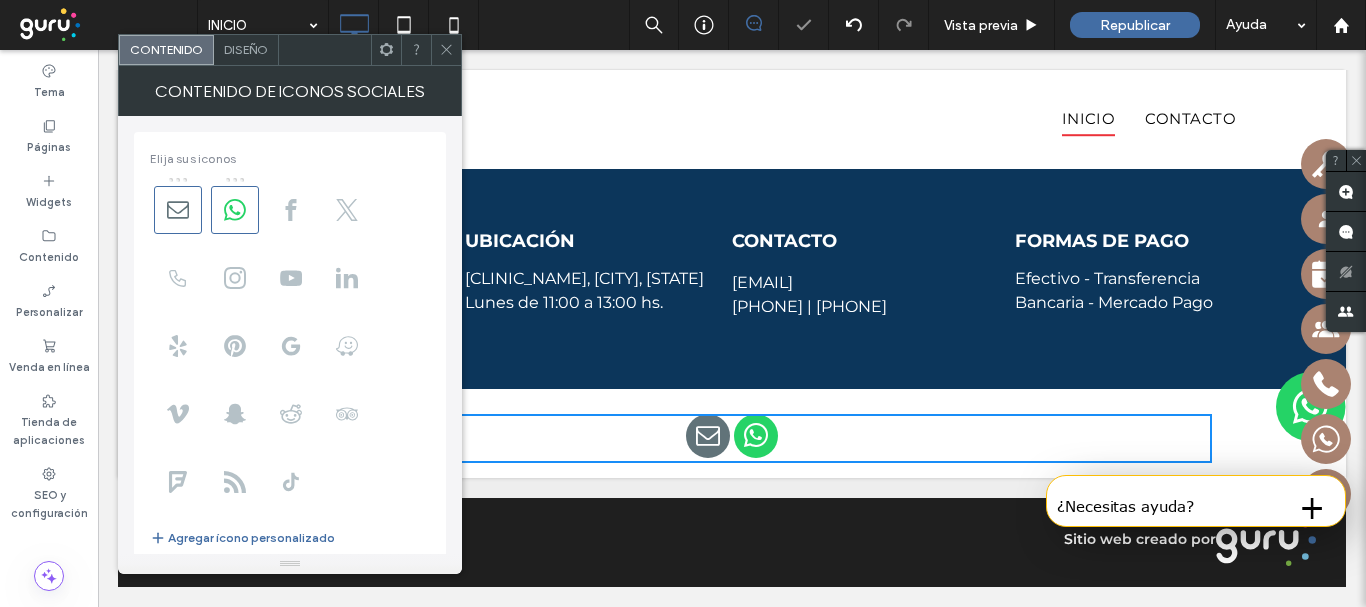 scroll, scrollTop: 4065, scrollLeft: 0, axis: vertical 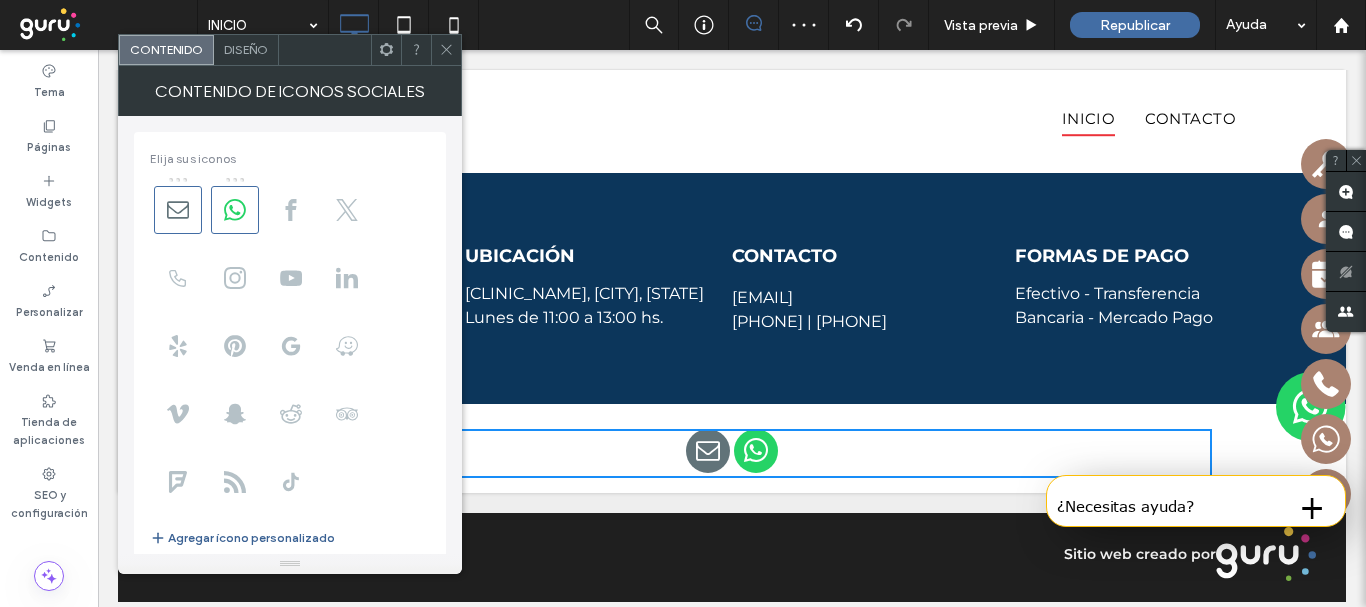 click on "Agregar ícono personalizado" at bounding box center (242, 538) 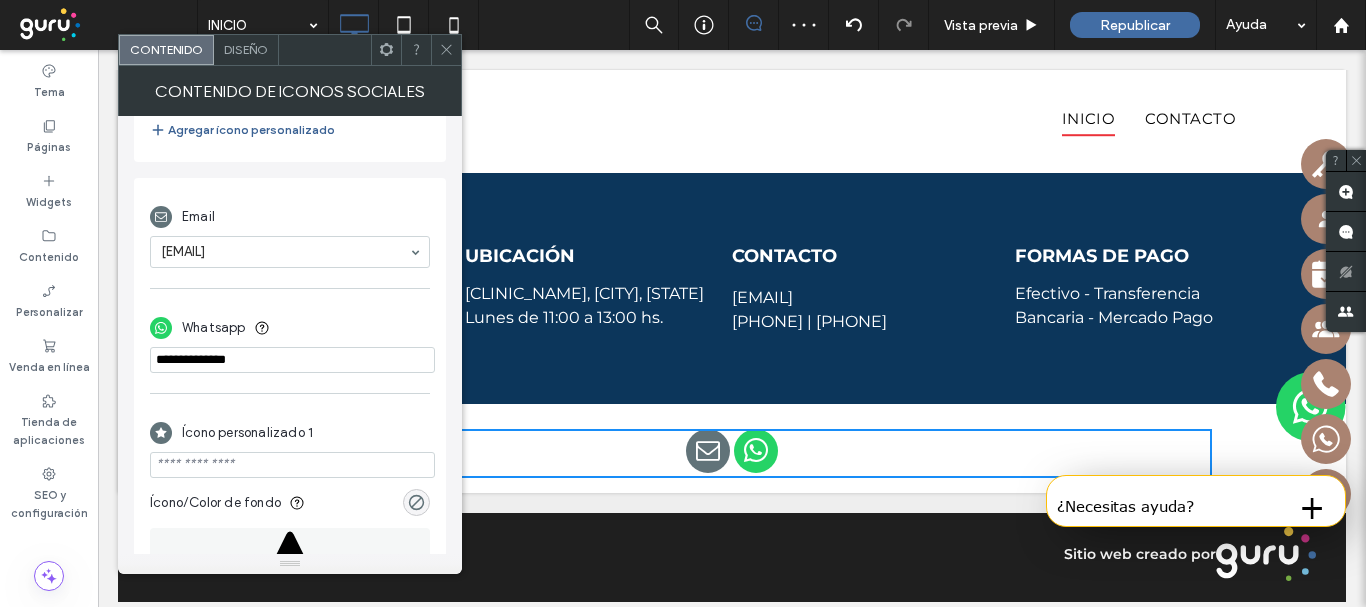 scroll, scrollTop: 576, scrollLeft: 0, axis: vertical 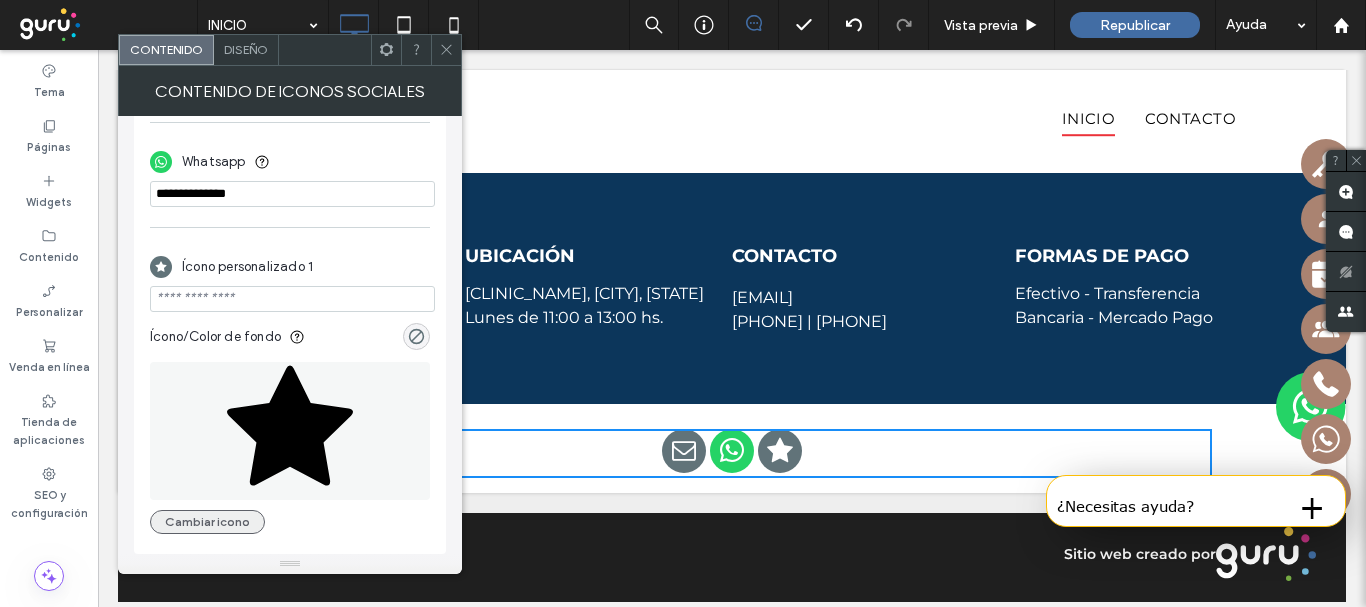 click on "Cambiar icono" at bounding box center (207, 522) 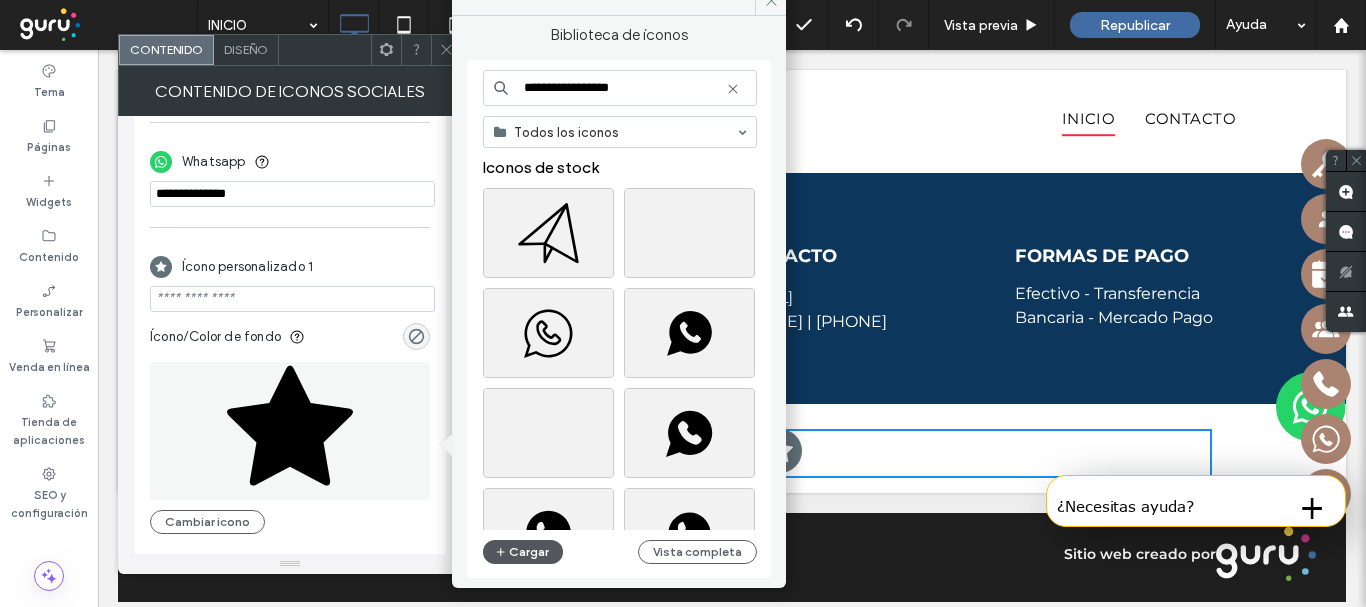 click on "Cargar" at bounding box center (523, 552) 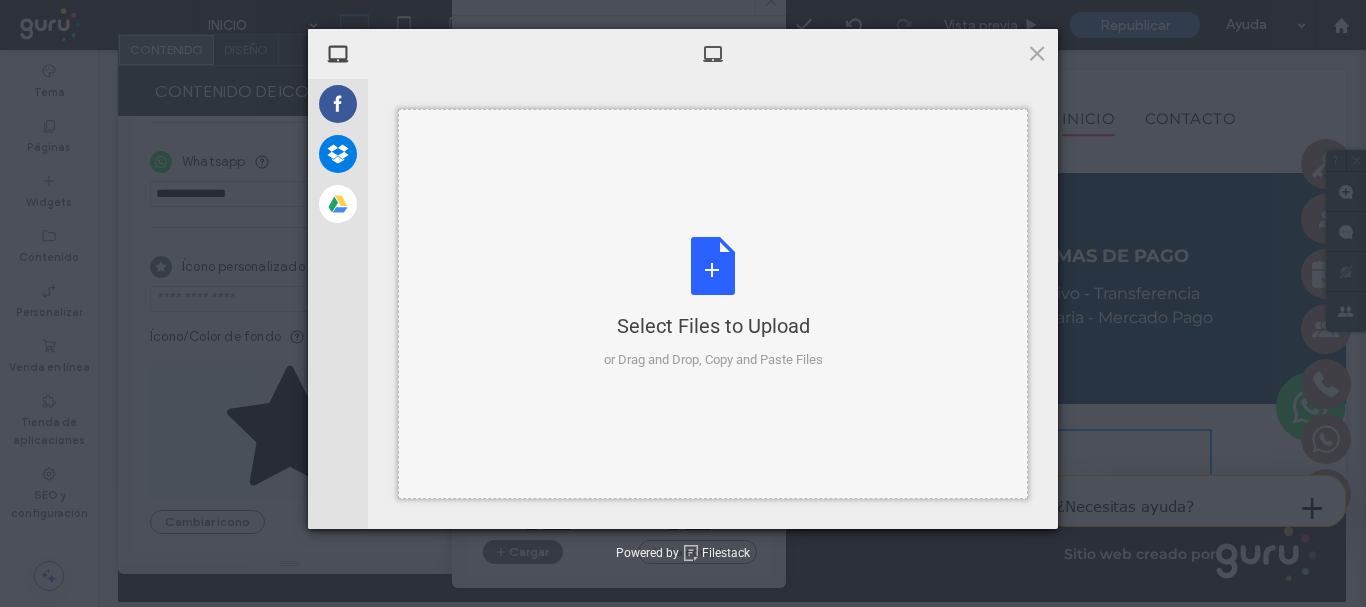 click on "Select Files to Upload
or Drag and Drop, Copy and Paste Files" at bounding box center (713, 303) 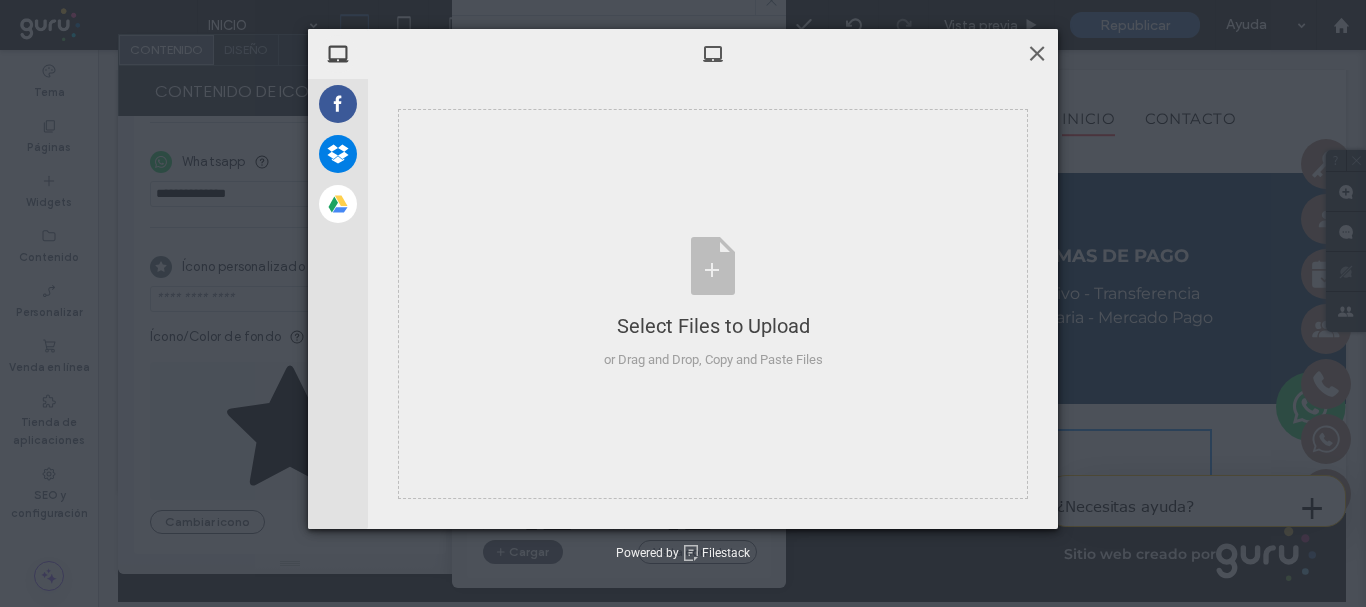 click at bounding box center [1037, 53] 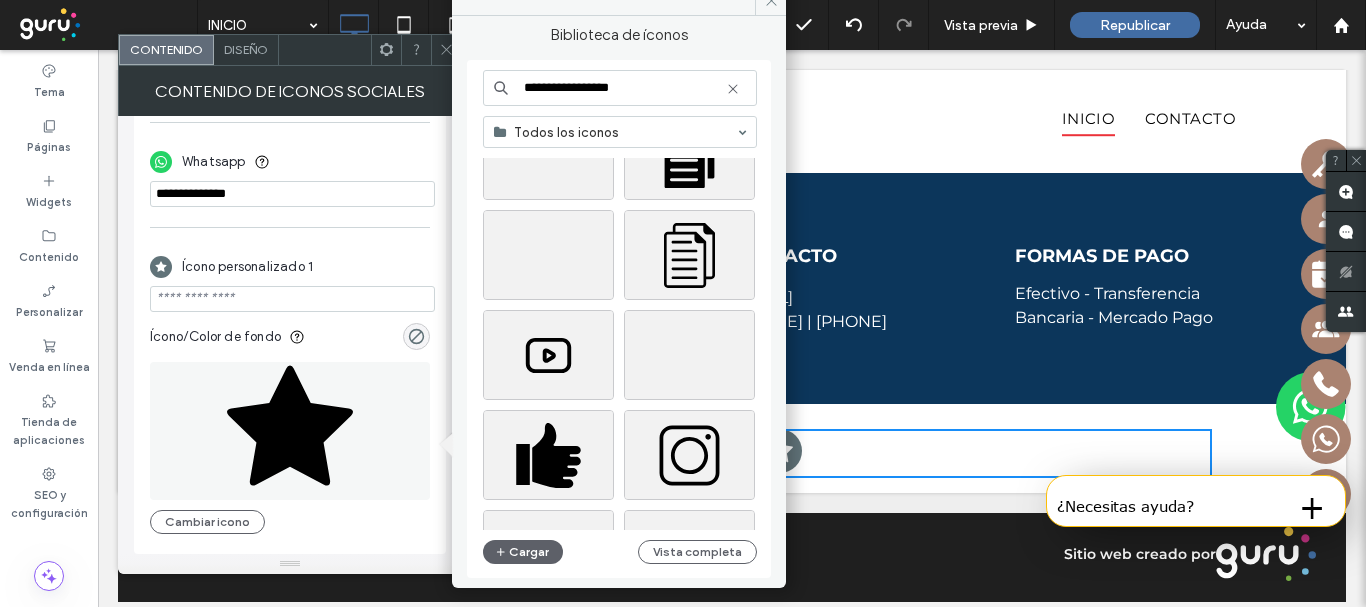scroll, scrollTop: 1267, scrollLeft: 0, axis: vertical 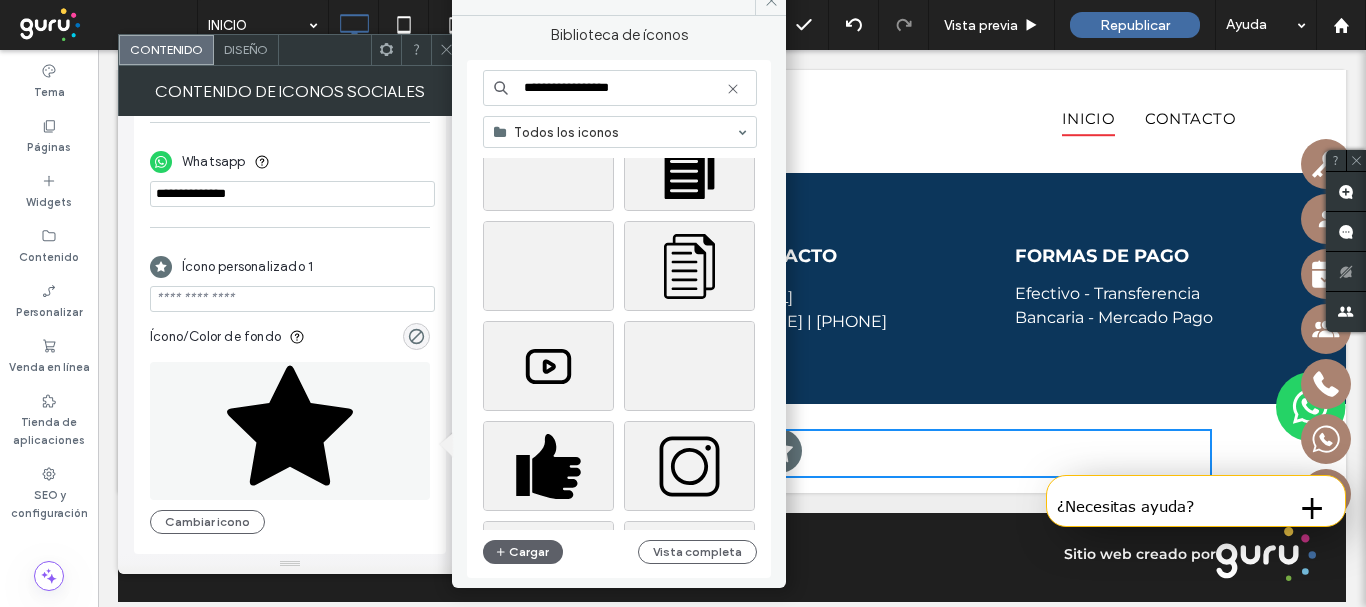 click 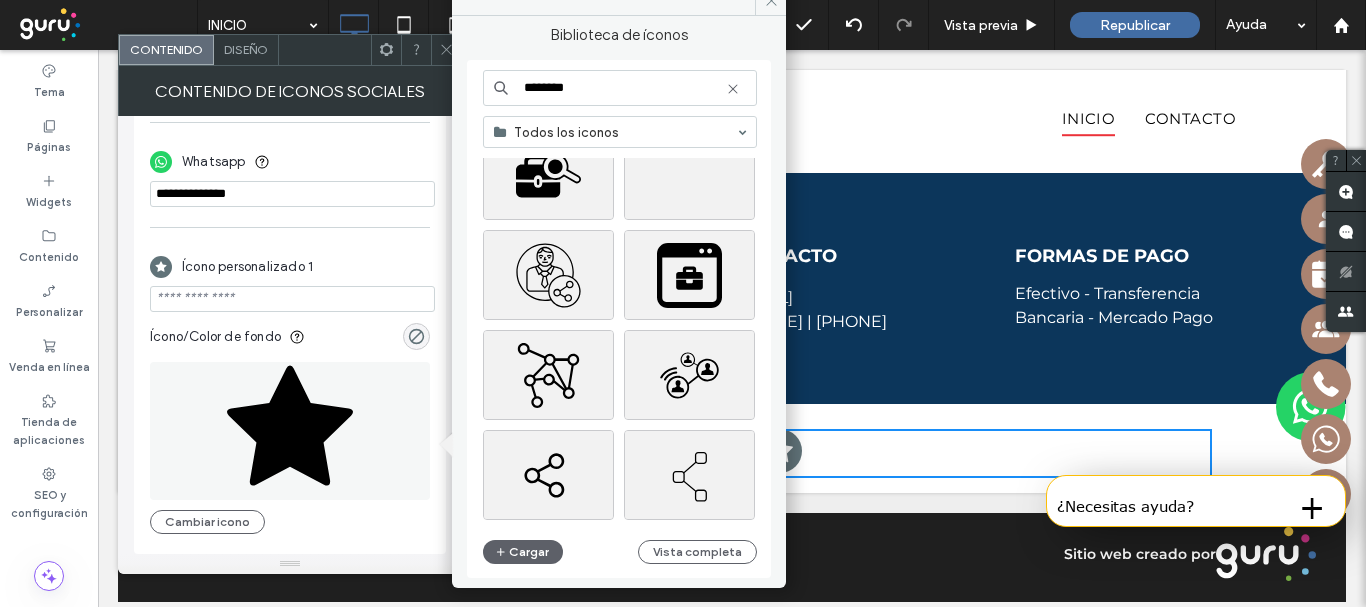 scroll, scrollTop: 0, scrollLeft: 0, axis: both 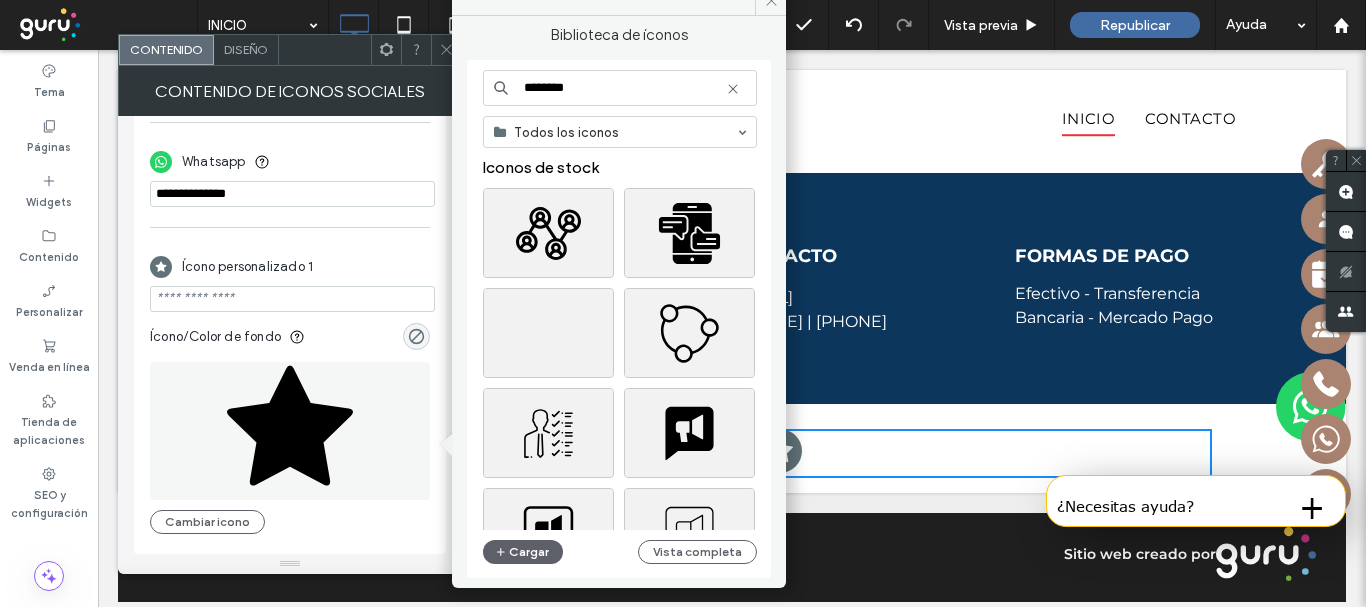 type on "********" 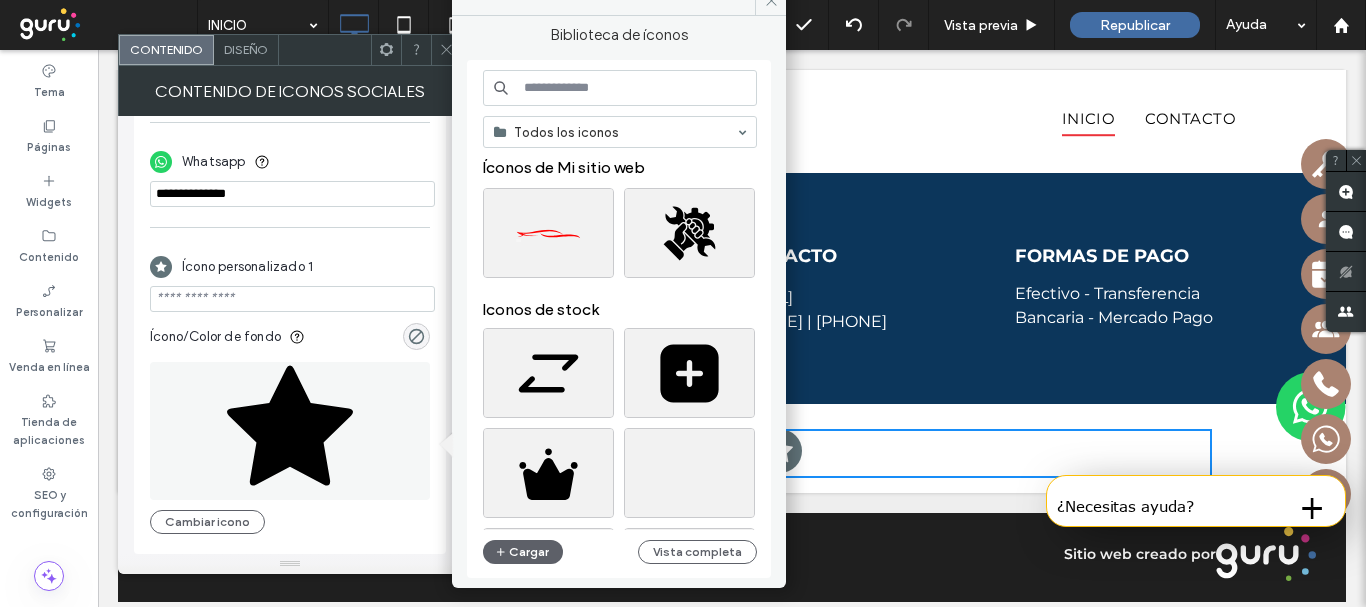 click at bounding box center [620, 88] 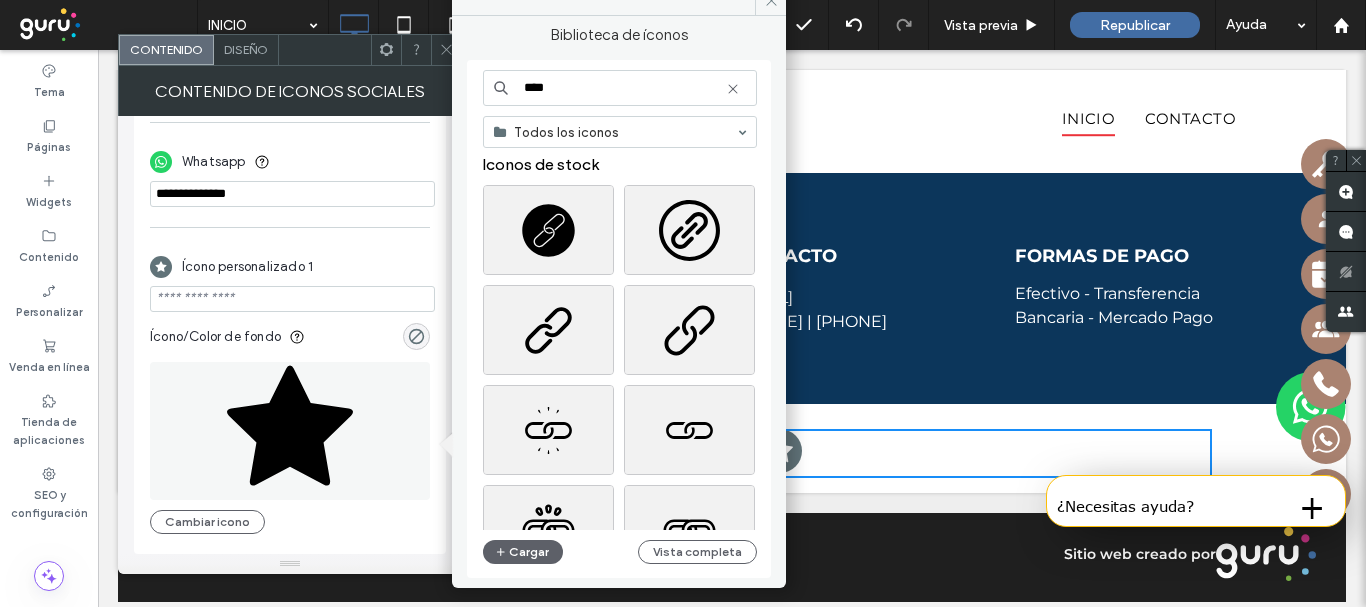 scroll, scrollTop: 0, scrollLeft: 0, axis: both 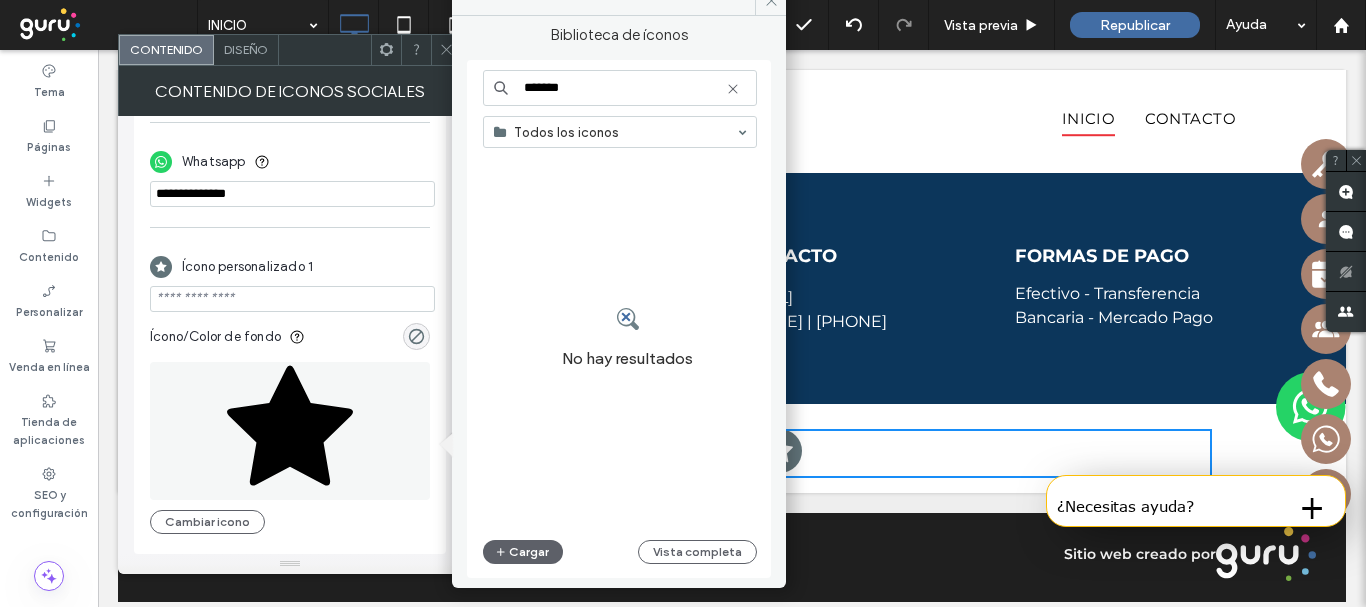 type on "*******" 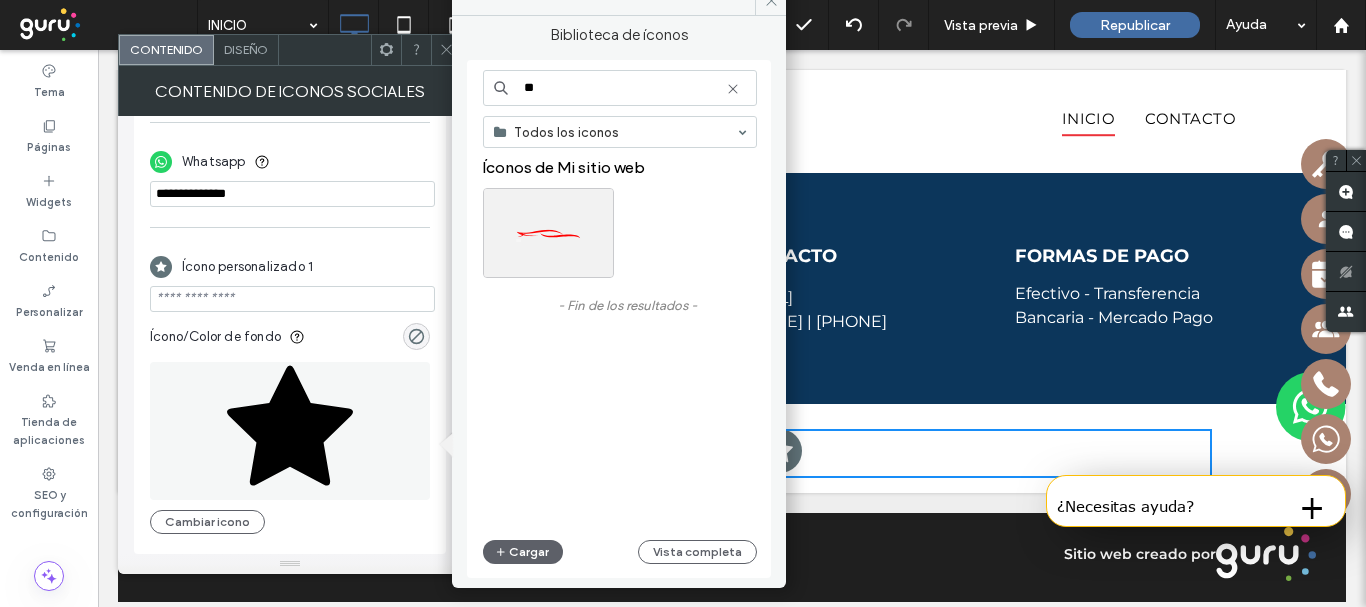 type on "**" 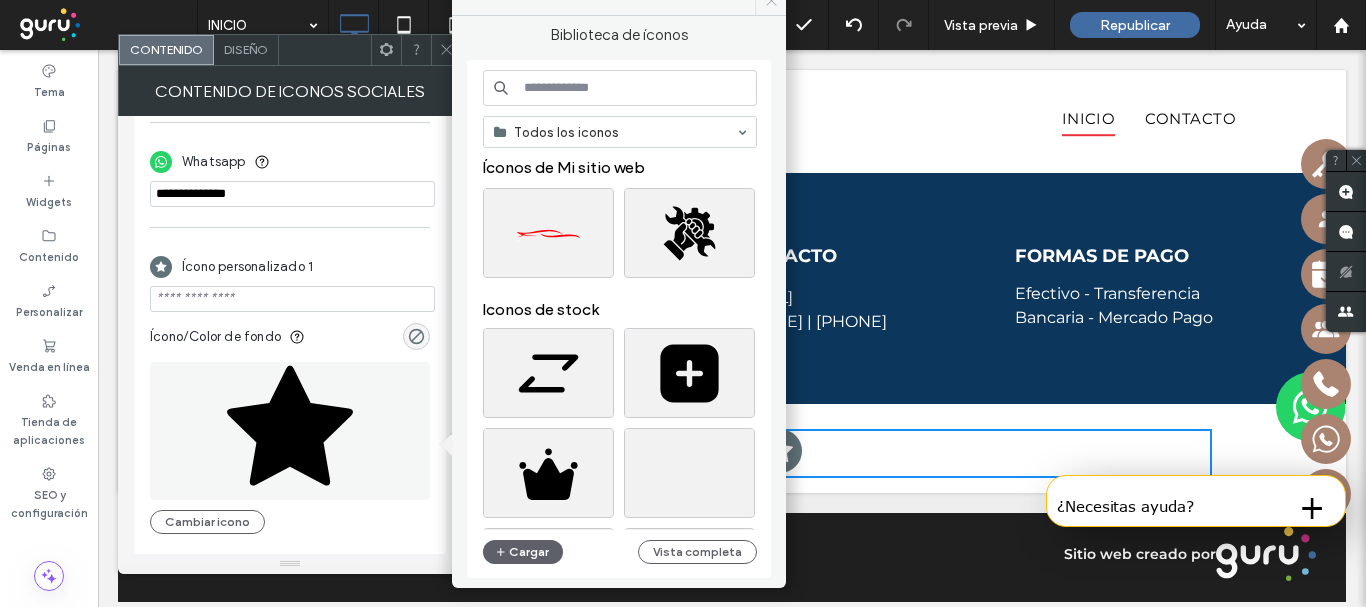 click 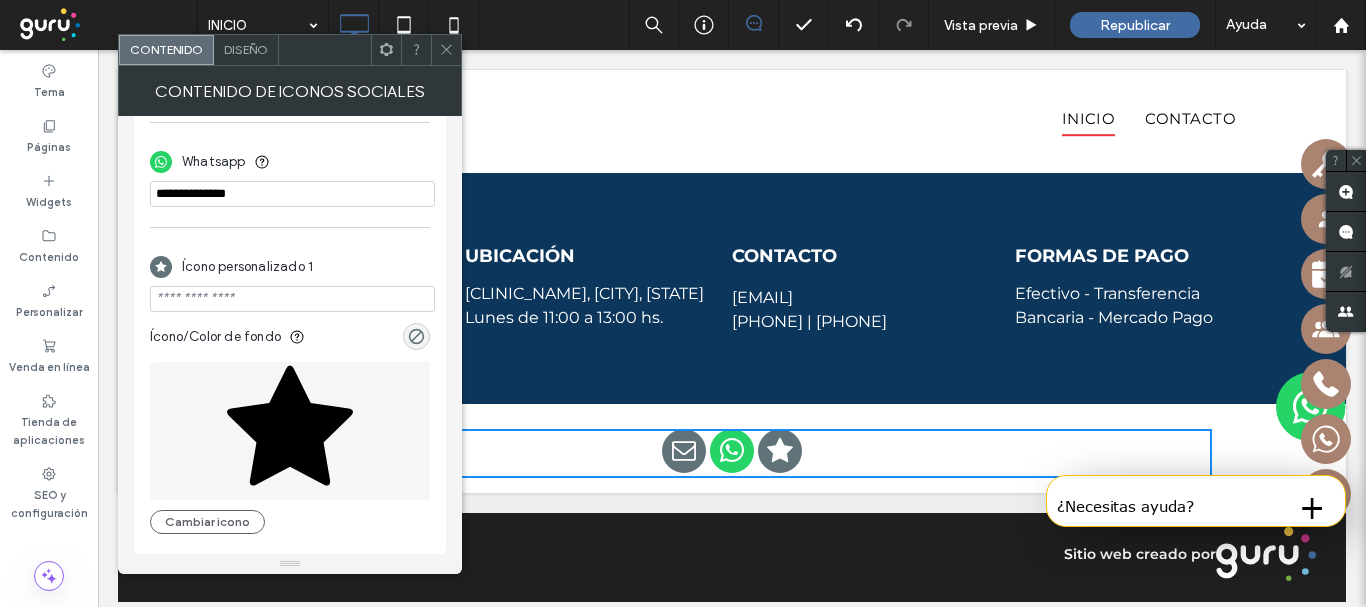 click on "Click To Paste
INICIO
CONTACTO
Click To Paste
encabezado
Colecistectomía laparoscópica y cirugía de hernias en Nordelta
Dr. Carlos R. Colombres
CONTÁCTANOS
Click To Paste
Fila + Añadir sección
Dr. Carlos R. Colombres
Cirujano (MAAC - FACS)
Miembro Titular Asociación Argentina de Cirugía. (MAAC) Fellow American College of Surgeons.(FACS) Miembro Asociado Academia Argentina de Cirugía.  Formación Especializada en Ecografía y Ultrasonografía (SAEU - AMA). Jefe de guardia Hospital Bocalandro  Jefe sección cirugía Percutánea Sanatorio Franchin. Cirugía Percutánea en Hospital Español de Buenos Aires  Médico cirujano con
Click To Paste" at bounding box center (732, -1697) 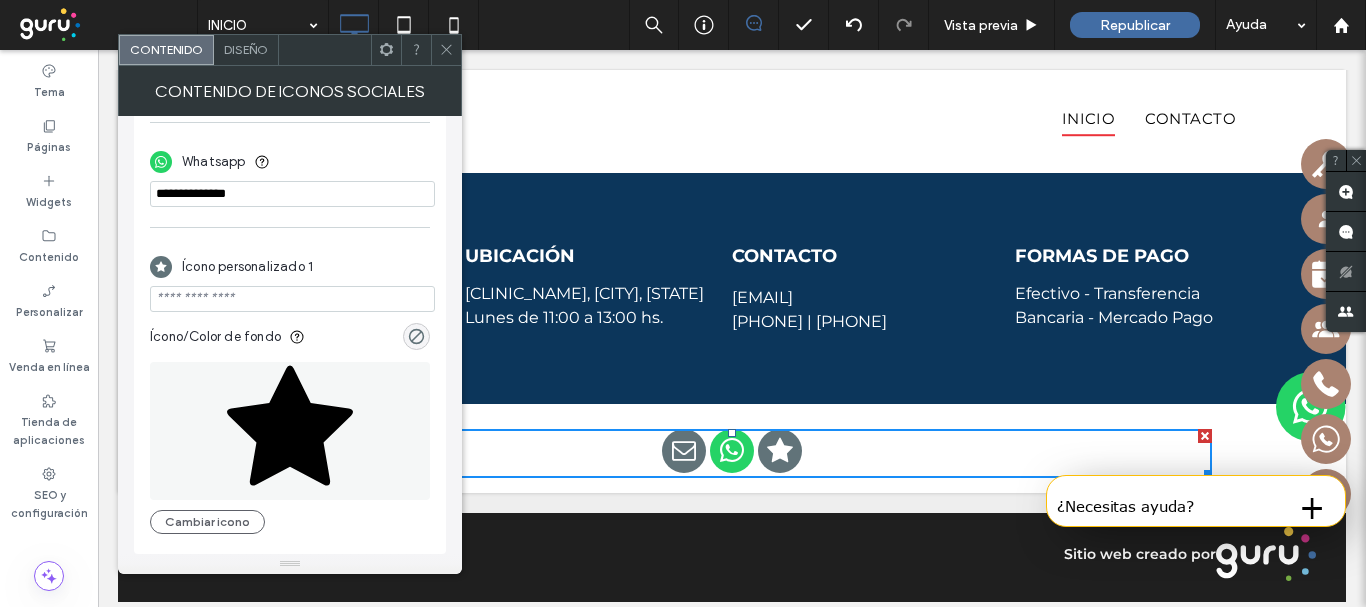 click at bounding box center (684, 451) 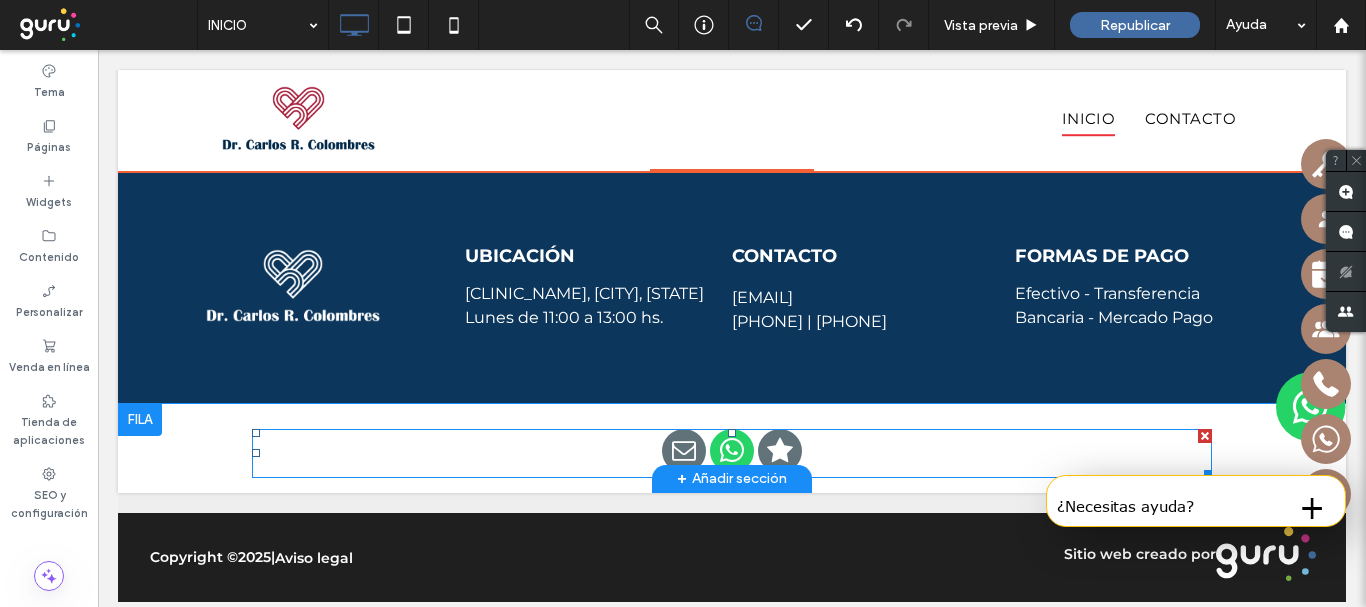 click at bounding box center [684, 451] 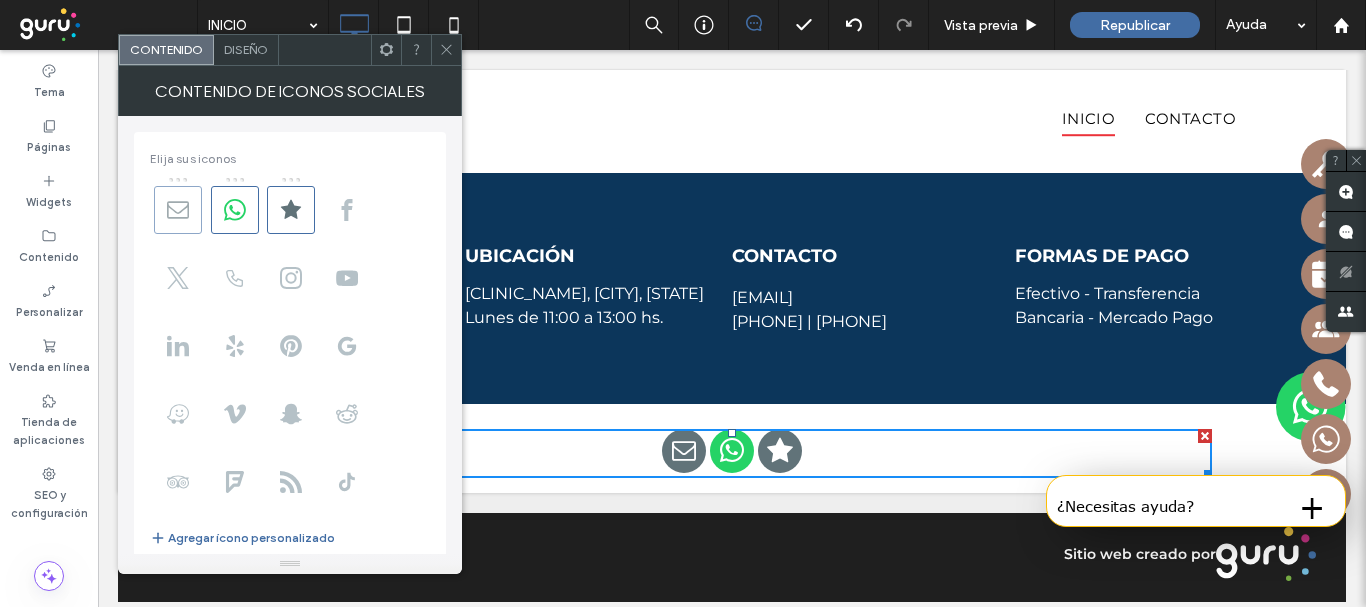 click 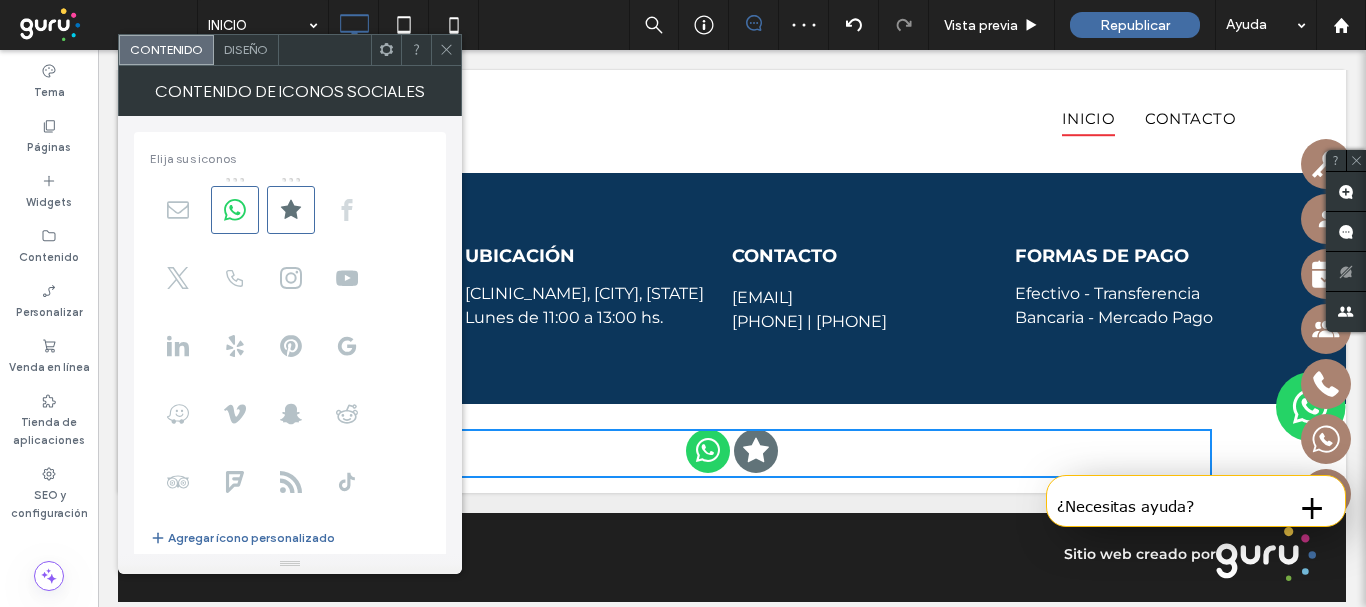 click 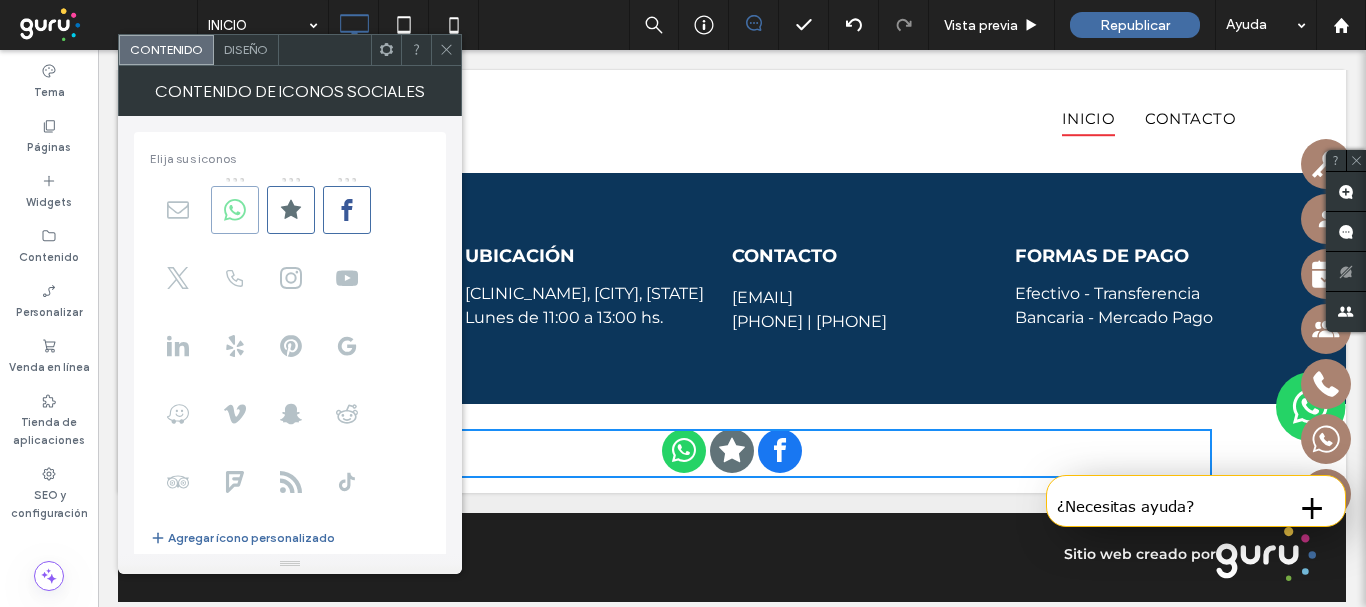 click 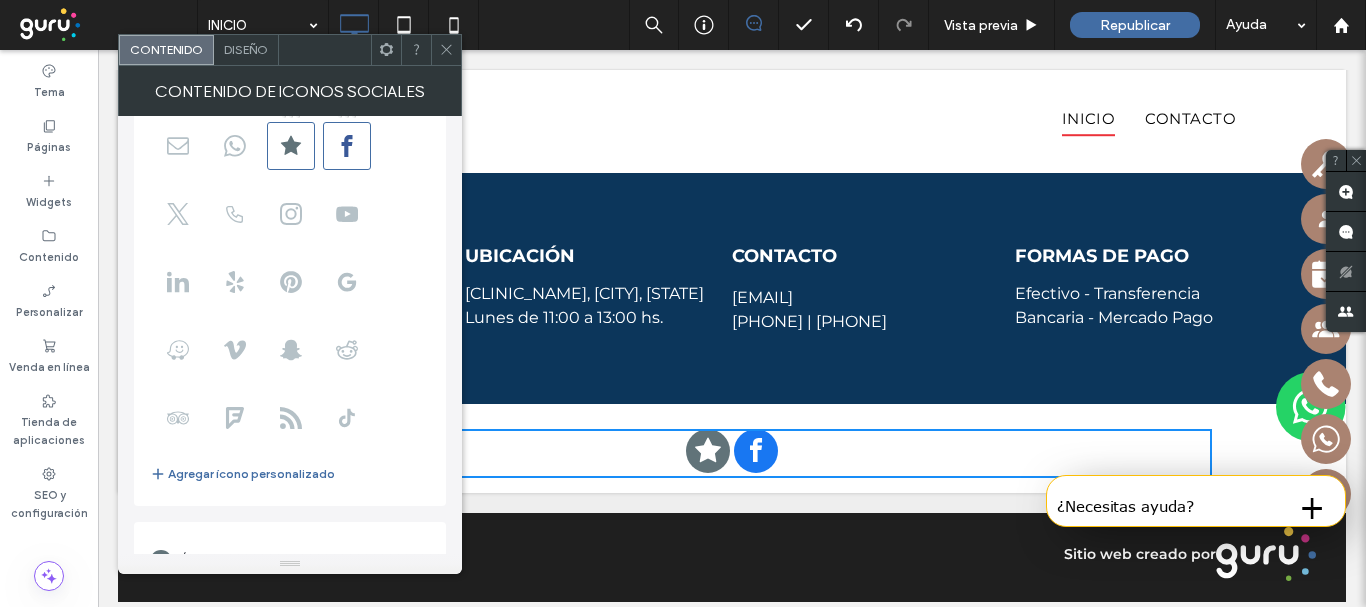 scroll, scrollTop: 107, scrollLeft: 0, axis: vertical 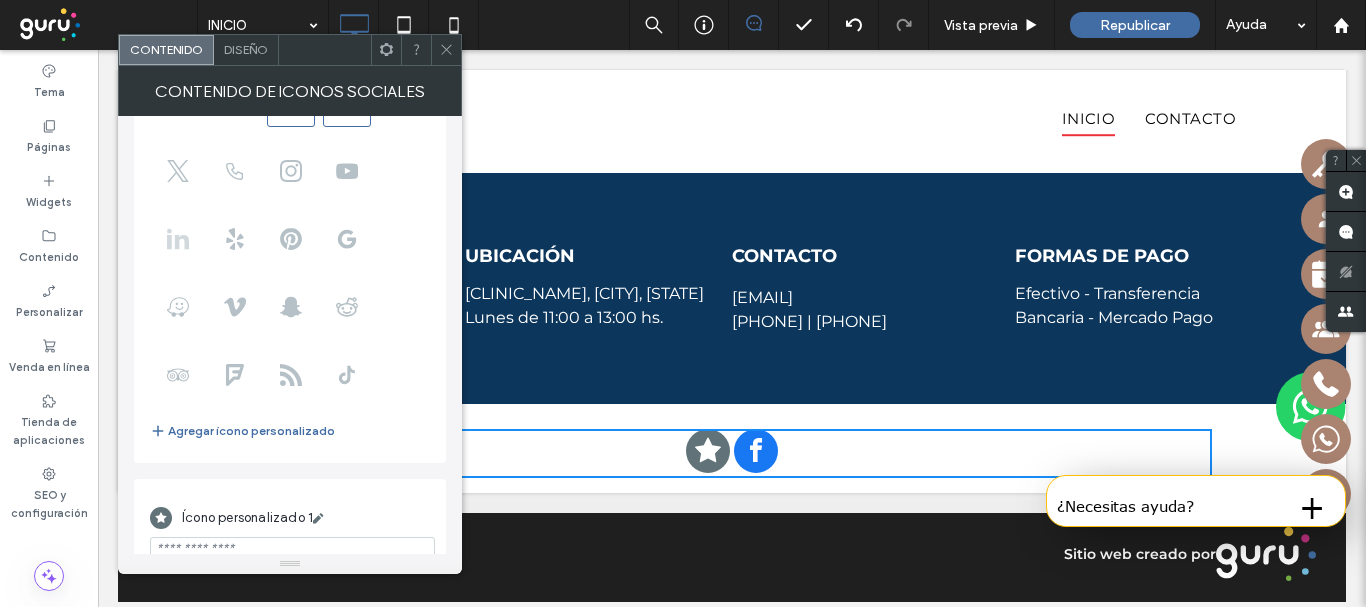 click at bounding box center (178, 239) 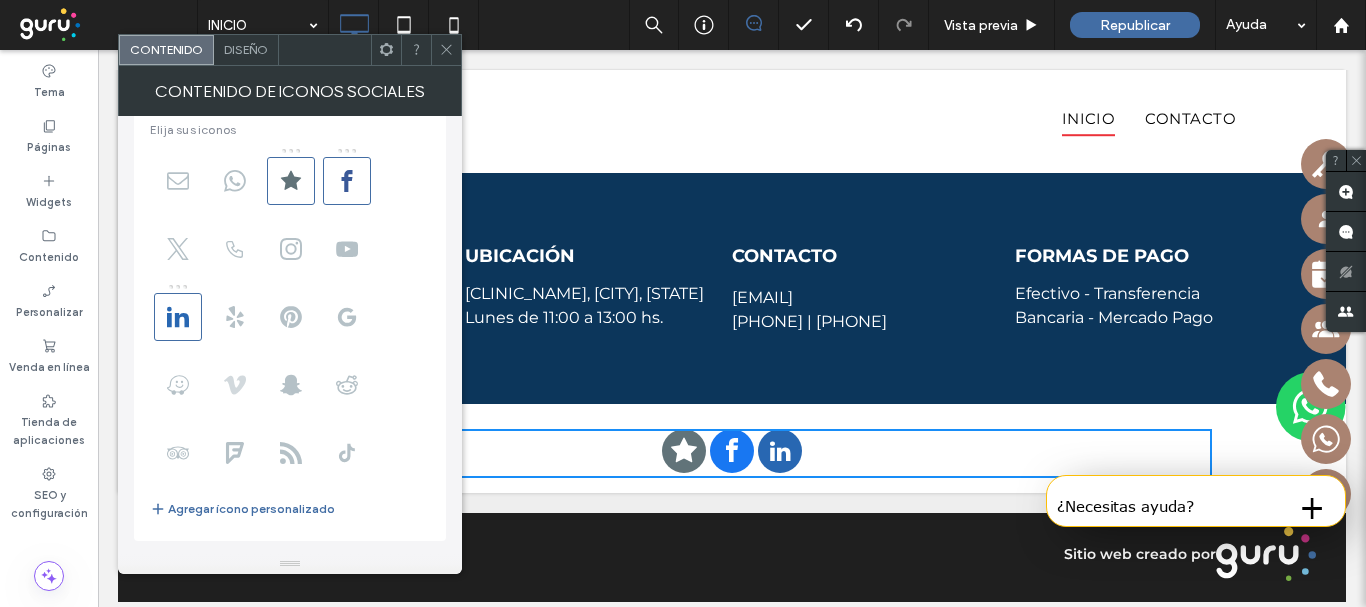 scroll, scrollTop: 0, scrollLeft: 0, axis: both 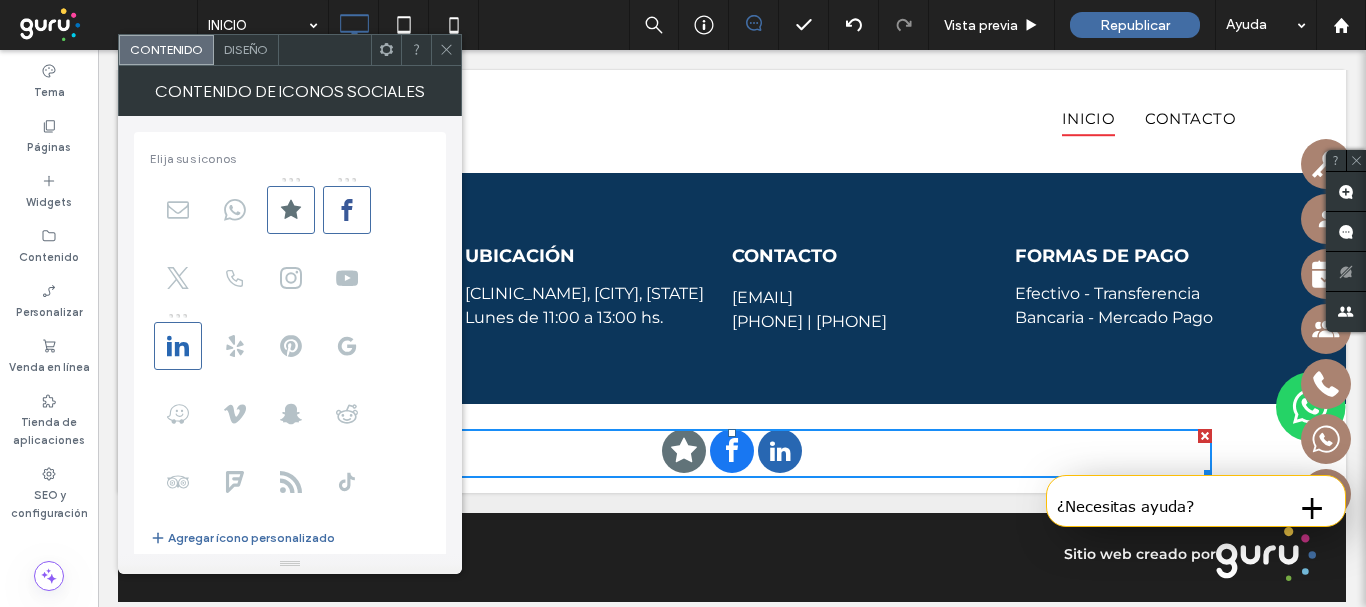 click 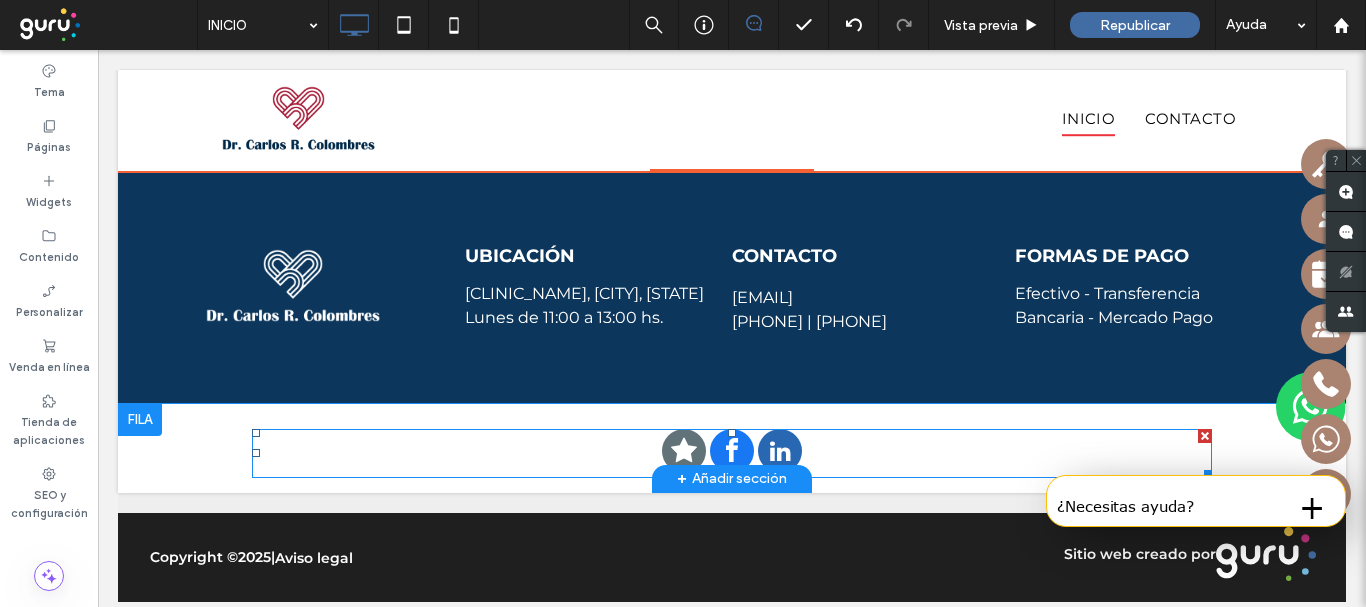 click 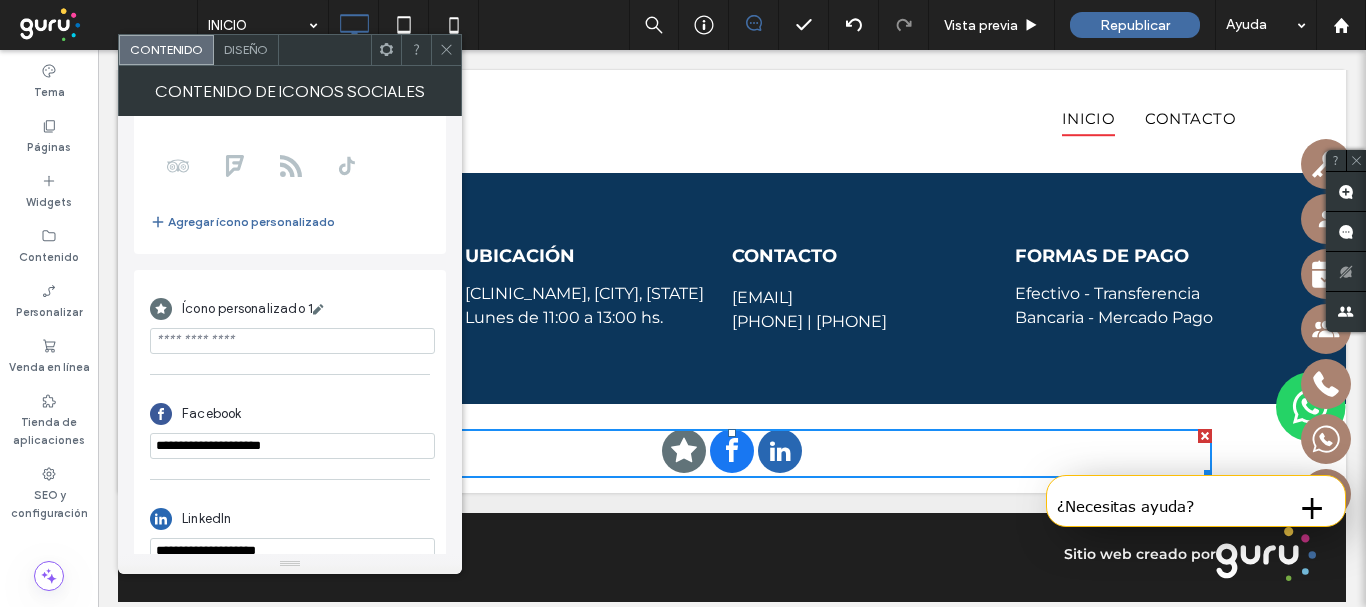 scroll, scrollTop: 349, scrollLeft: 0, axis: vertical 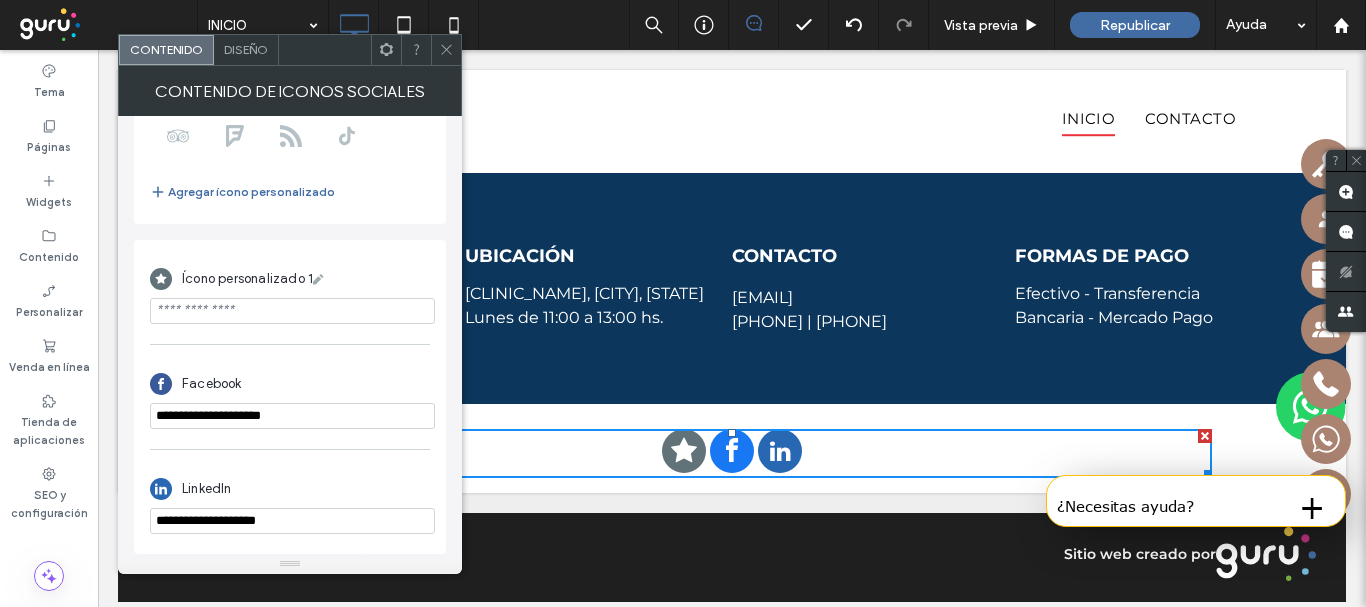 click 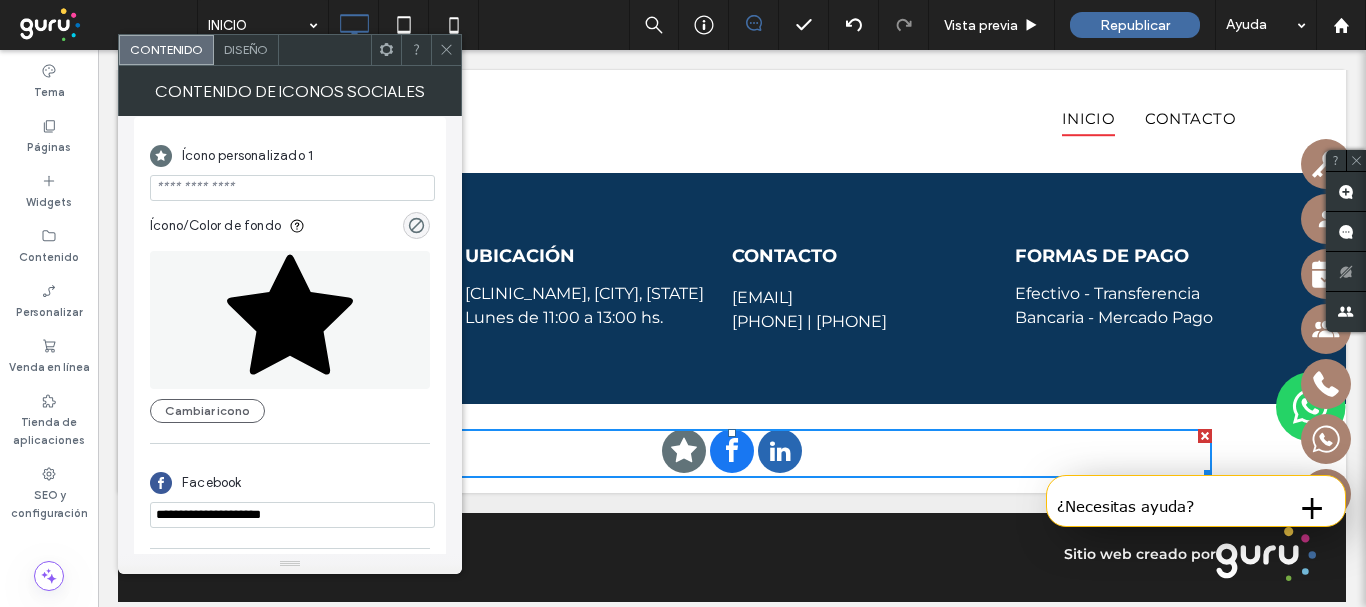 scroll, scrollTop: 464, scrollLeft: 0, axis: vertical 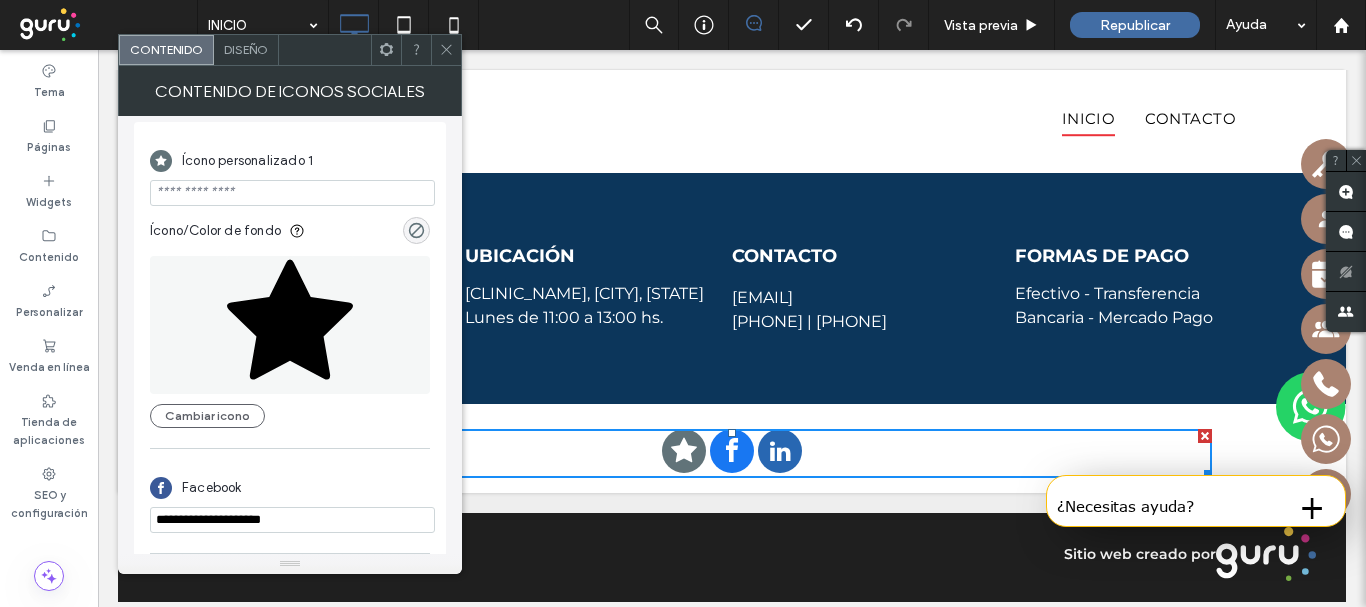 click 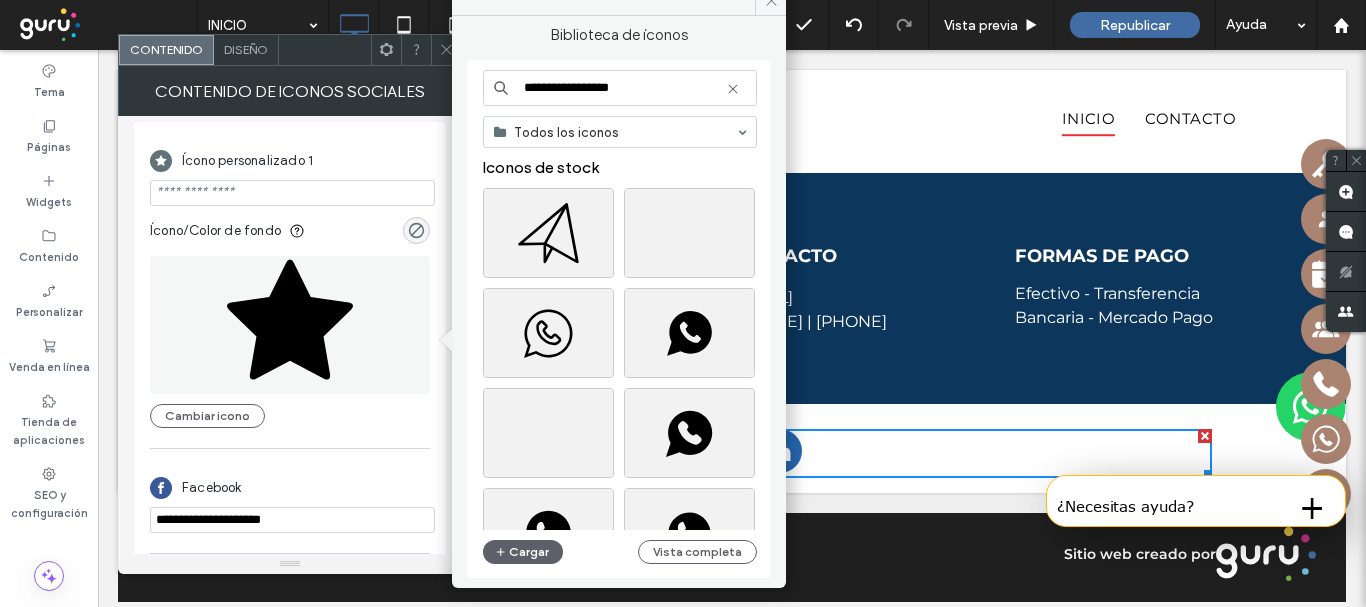 click 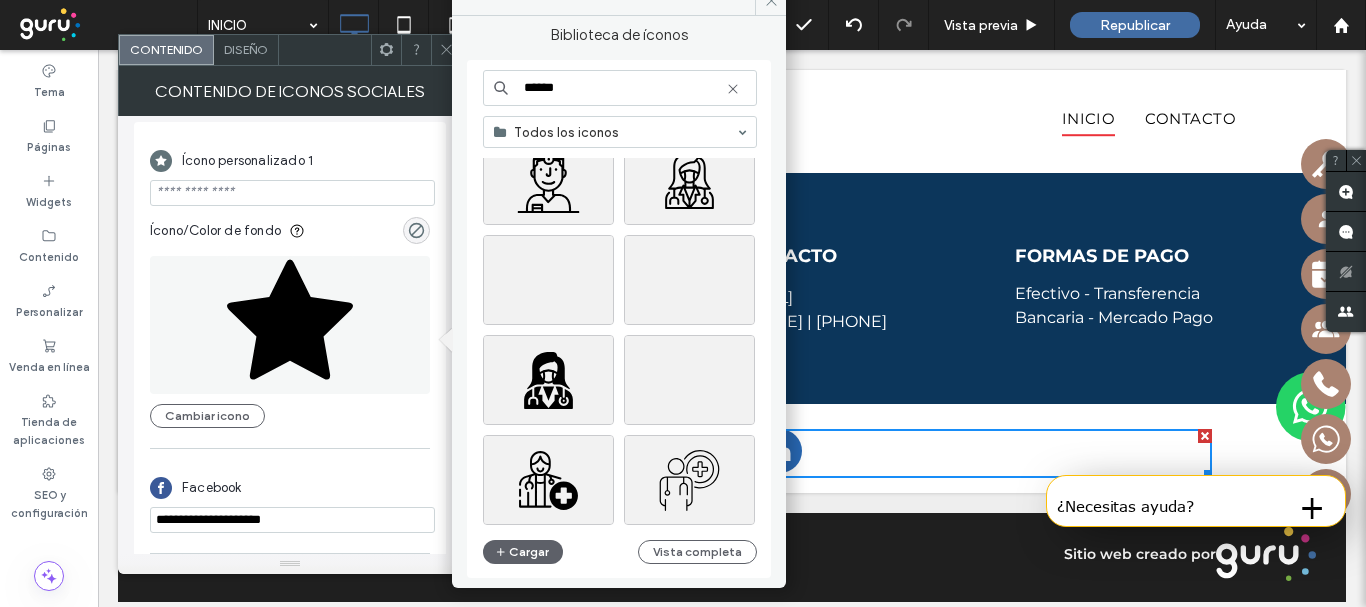 scroll, scrollTop: 6090, scrollLeft: 0, axis: vertical 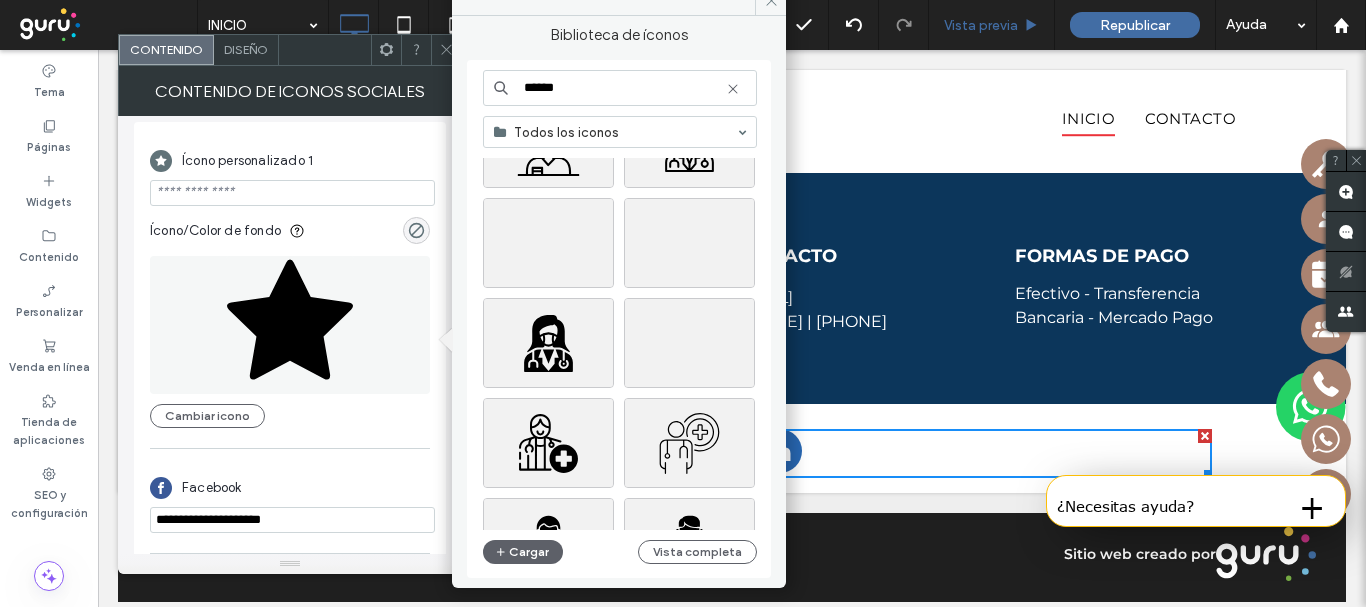 type on "******" 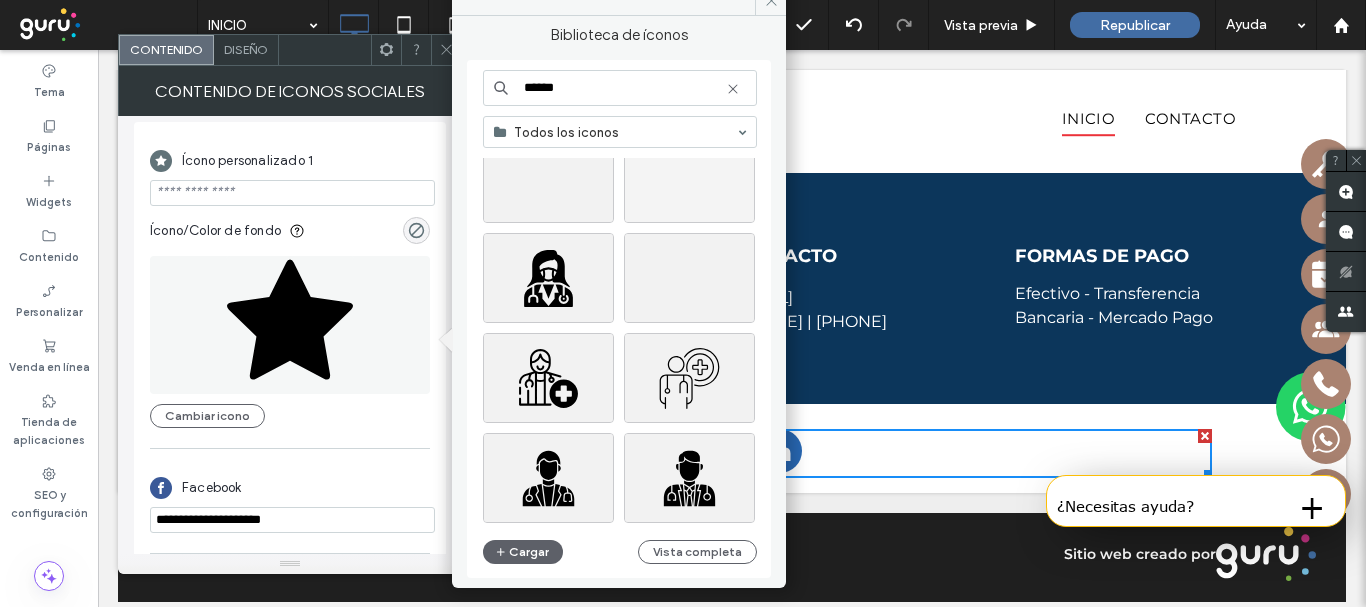 scroll, scrollTop: 6197, scrollLeft: 0, axis: vertical 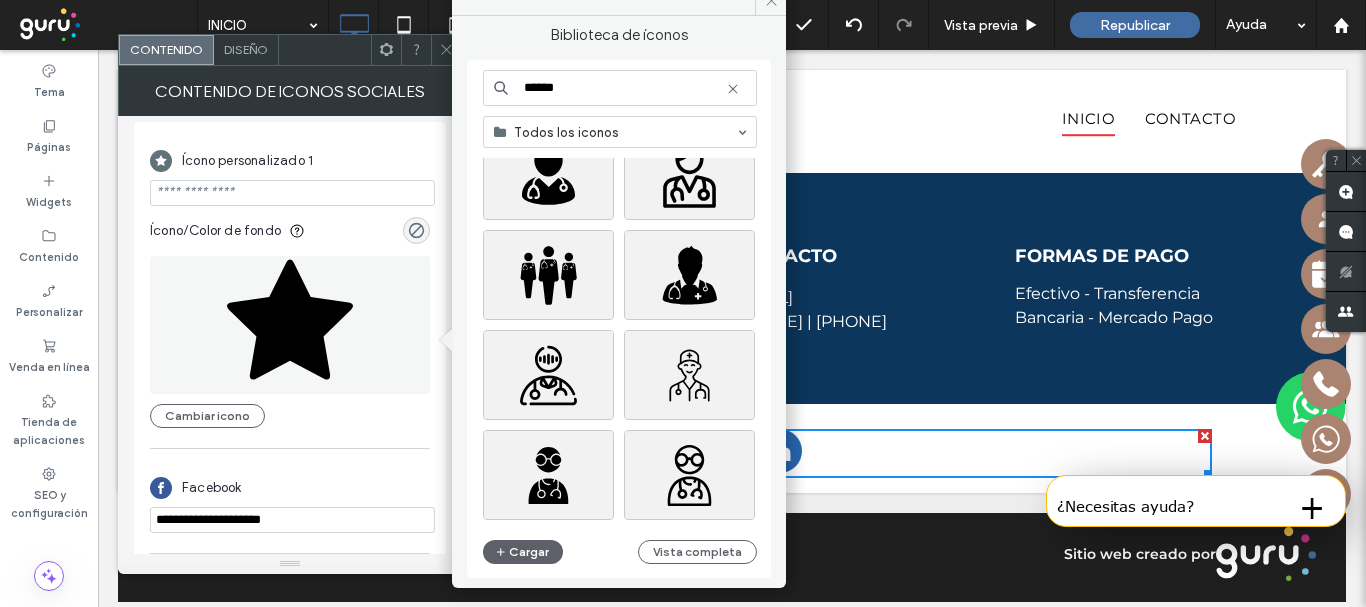 click on "Iconos de stock" at bounding box center [627, 344] 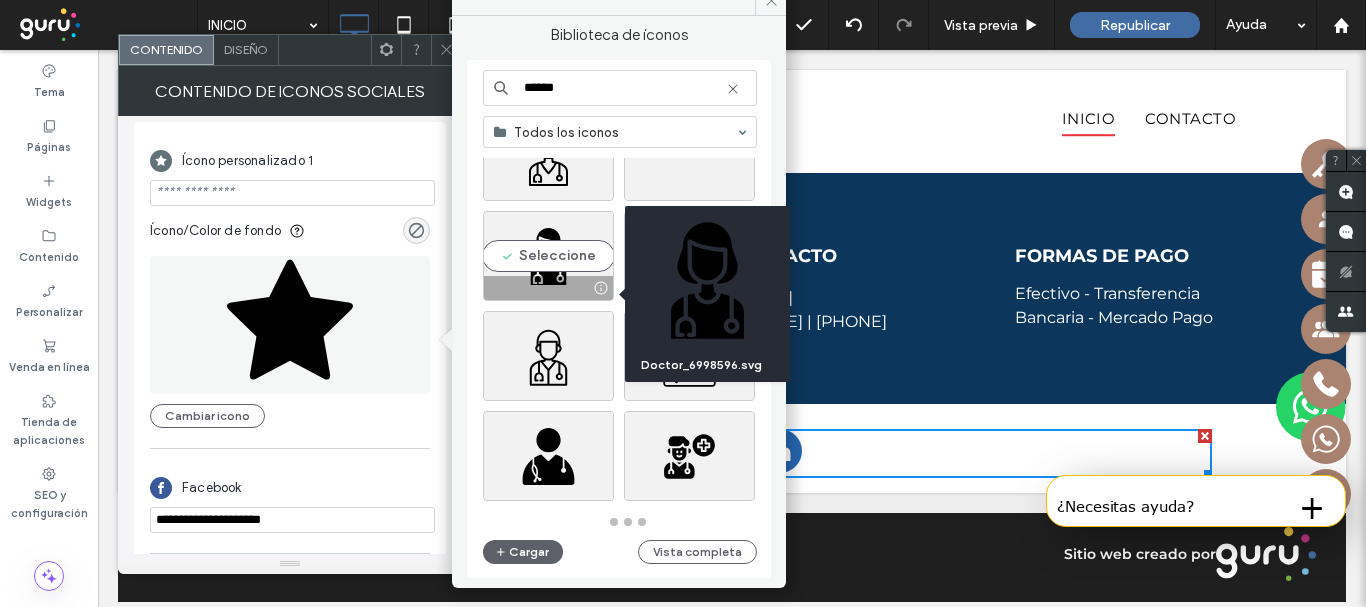 scroll, scrollTop: 0, scrollLeft: 0, axis: both 